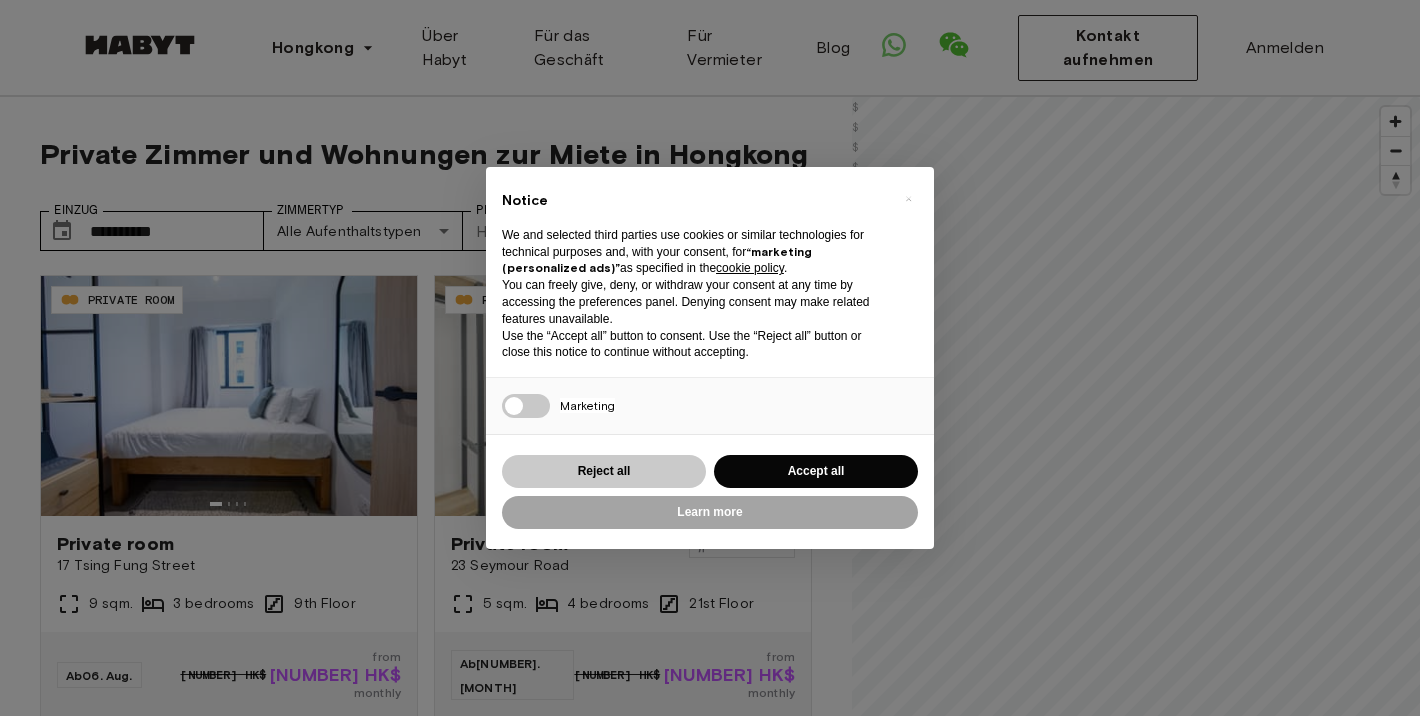 scroll, scrollTop: 140, scrollLeft: 0, axis: vertical 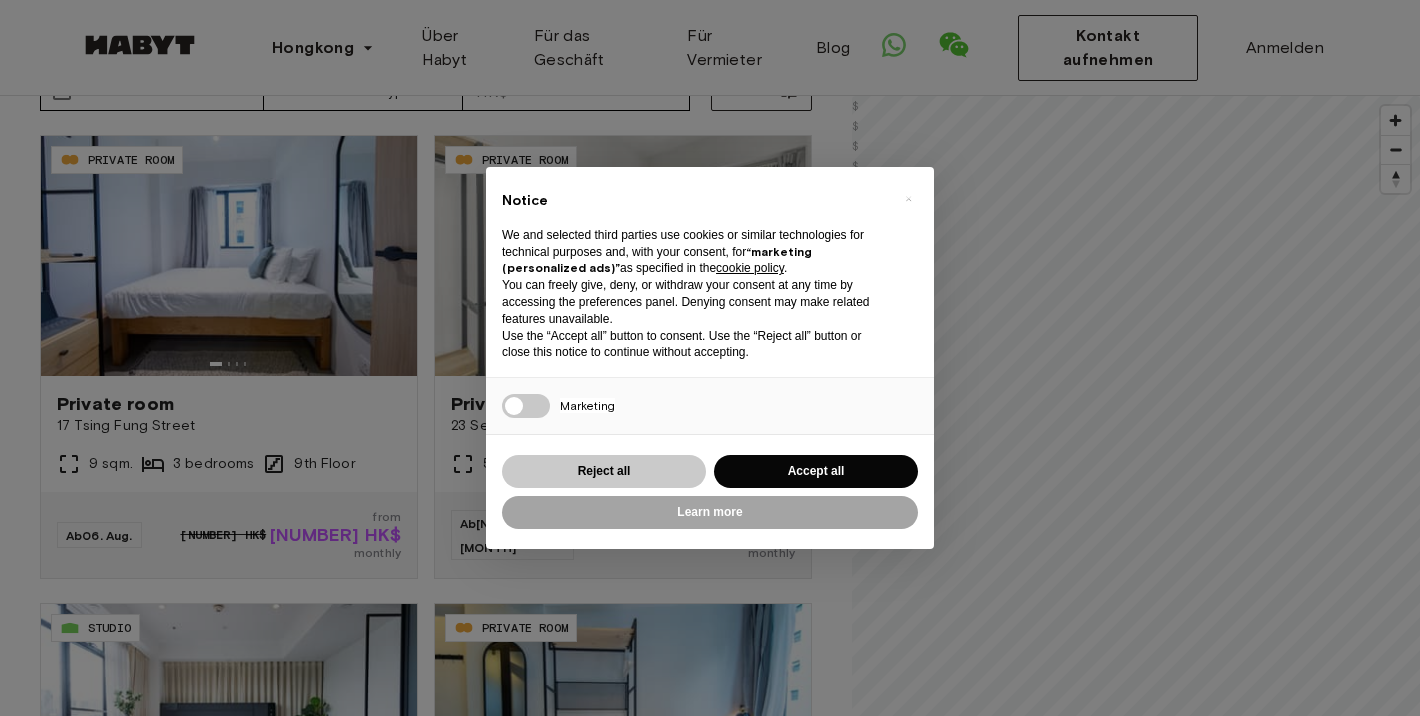 click on "Reject all" at bounding box center (604, 471) 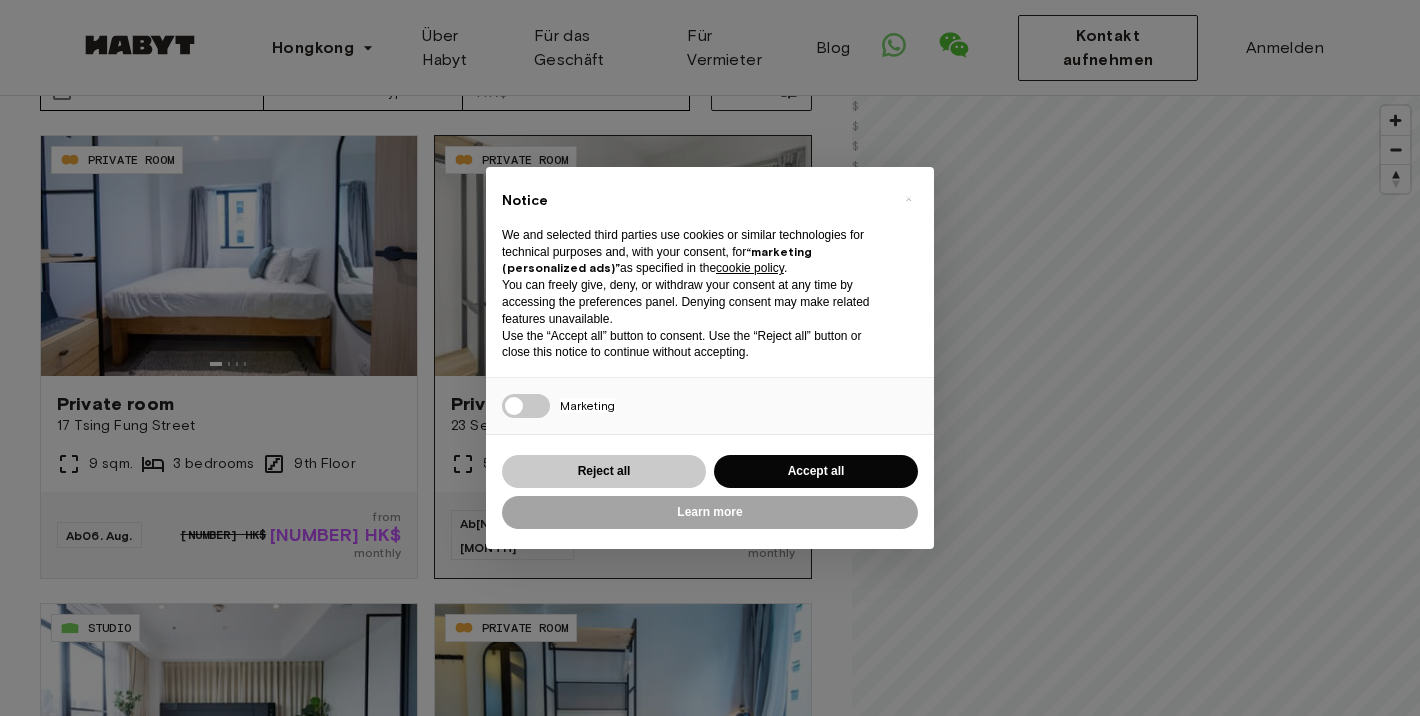 click on "23 Seymour Road" at bounding box center (570, 426) 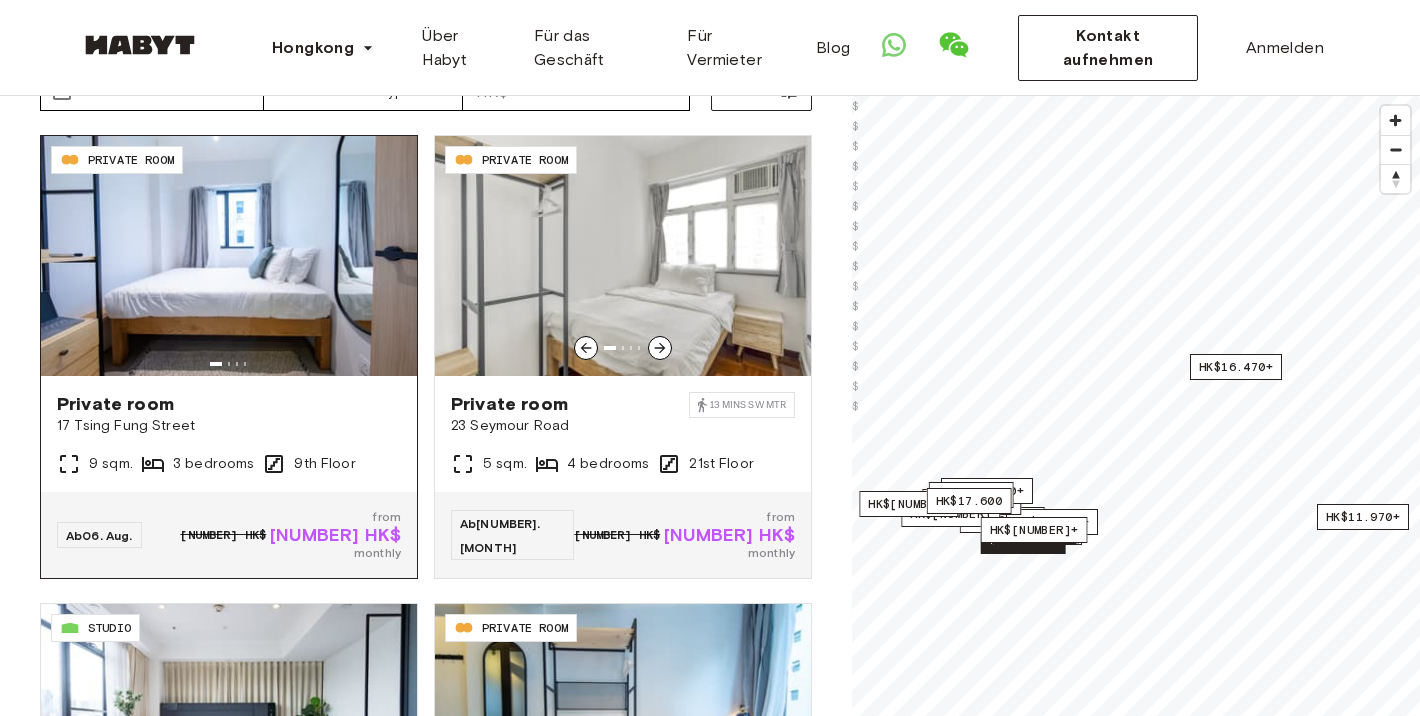 scroll, scrollTop: 140, scrollLeft: 0, axis: vertical 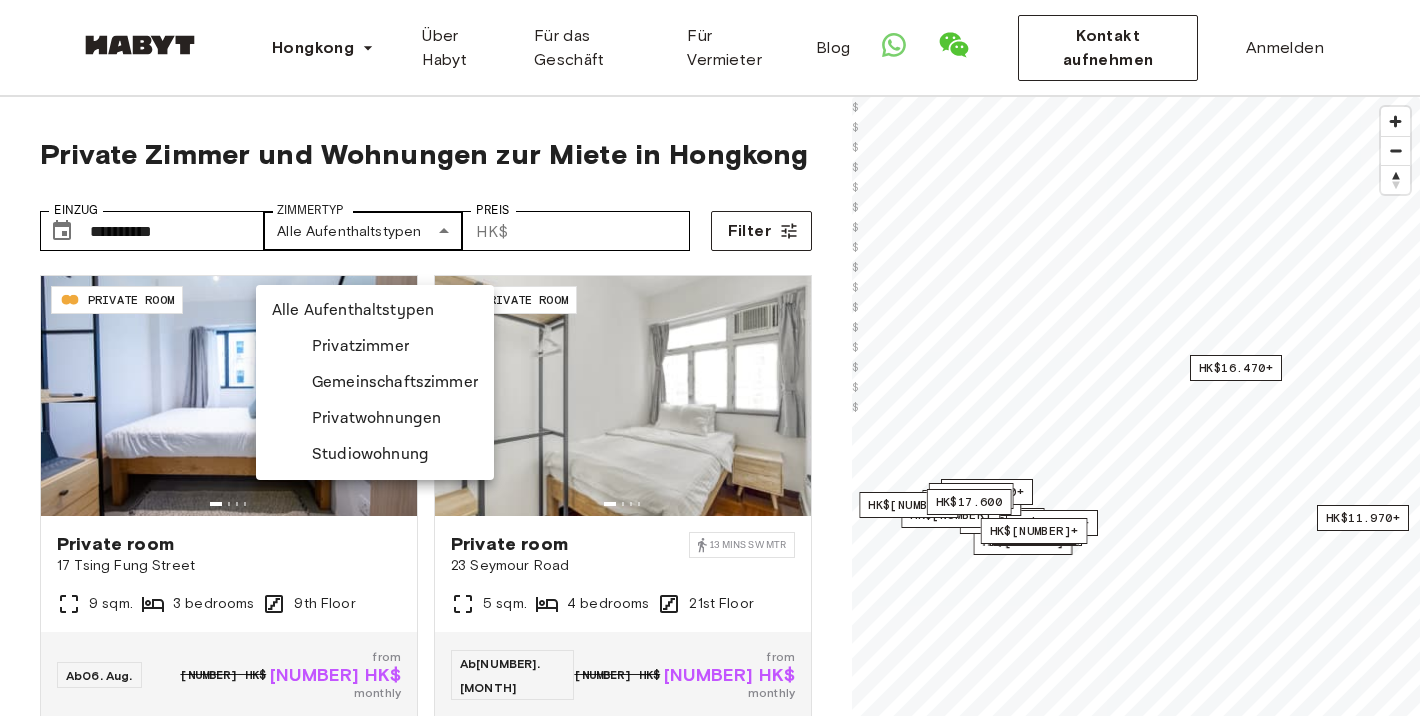 click on "**********" at bounding box center [710, 2358] 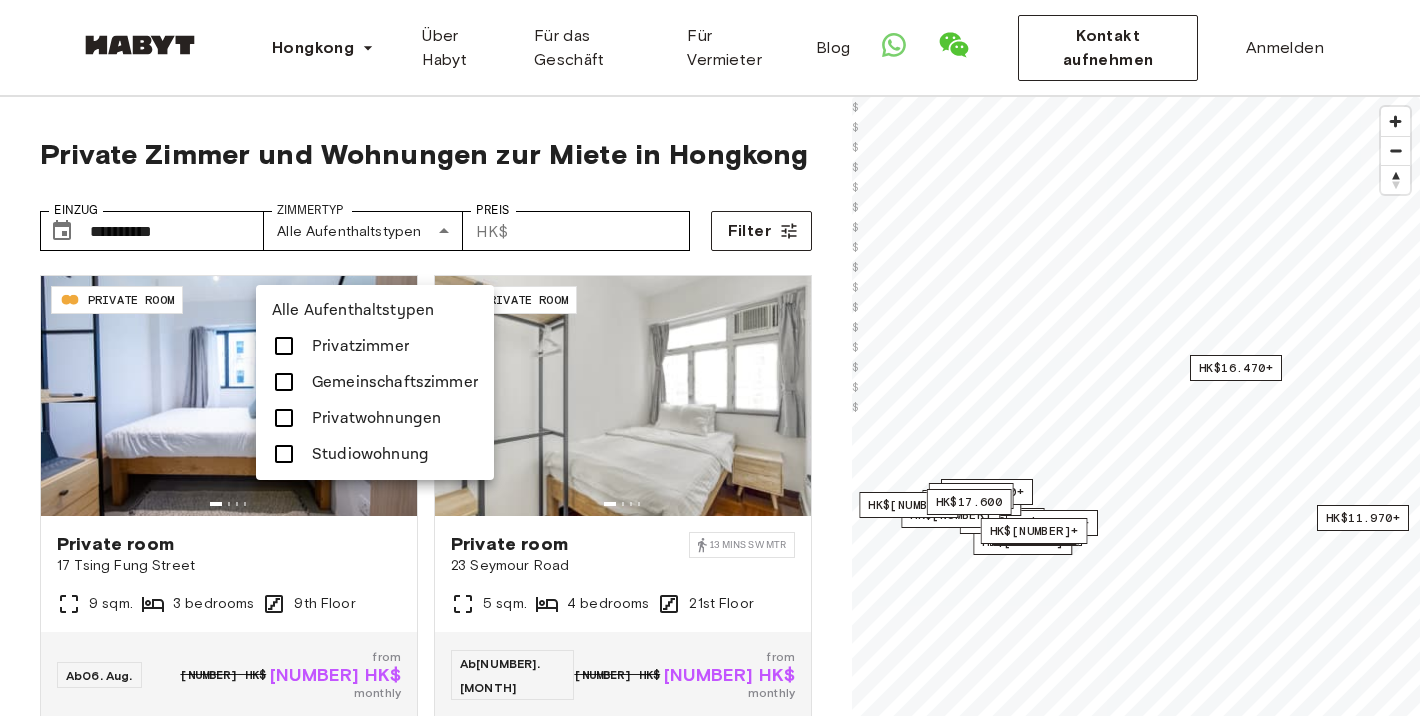 click on "Studiowohnung" at bounding box center [370, 454] 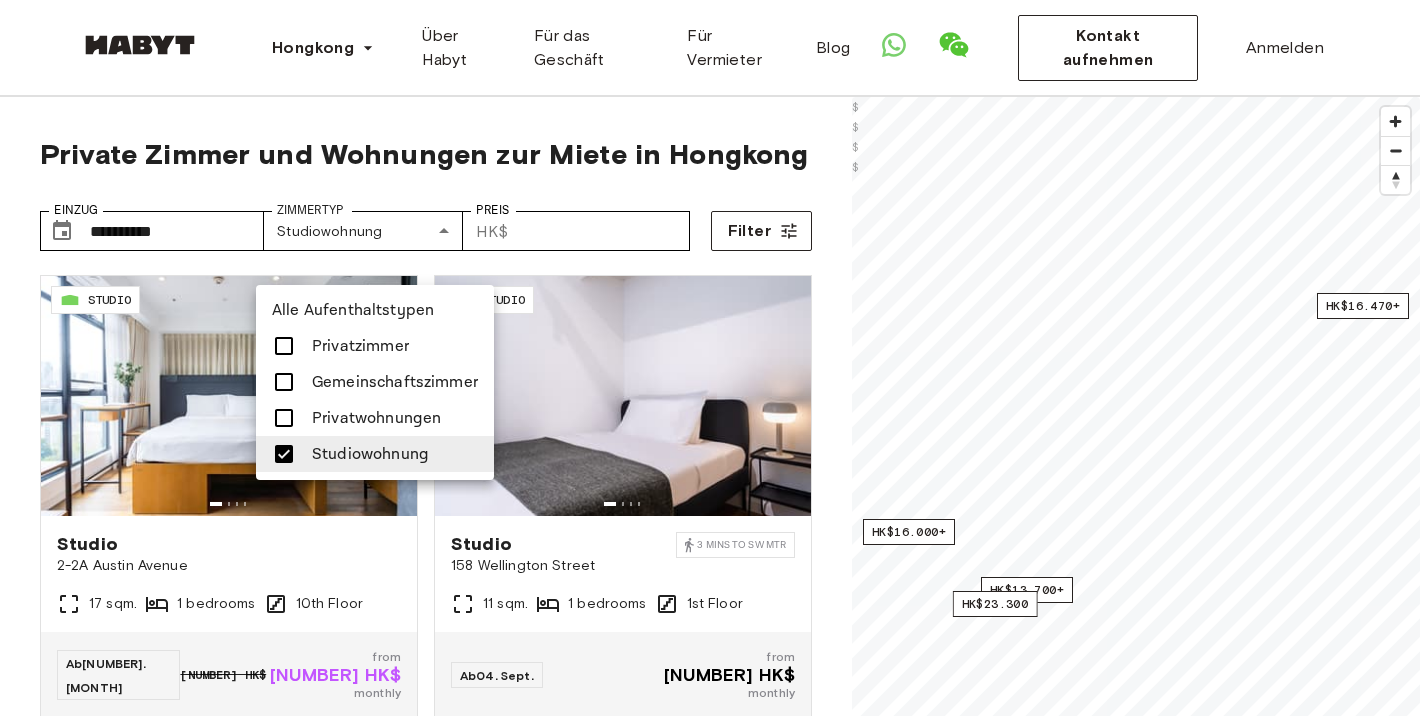 click at bounding box center [710, 358] 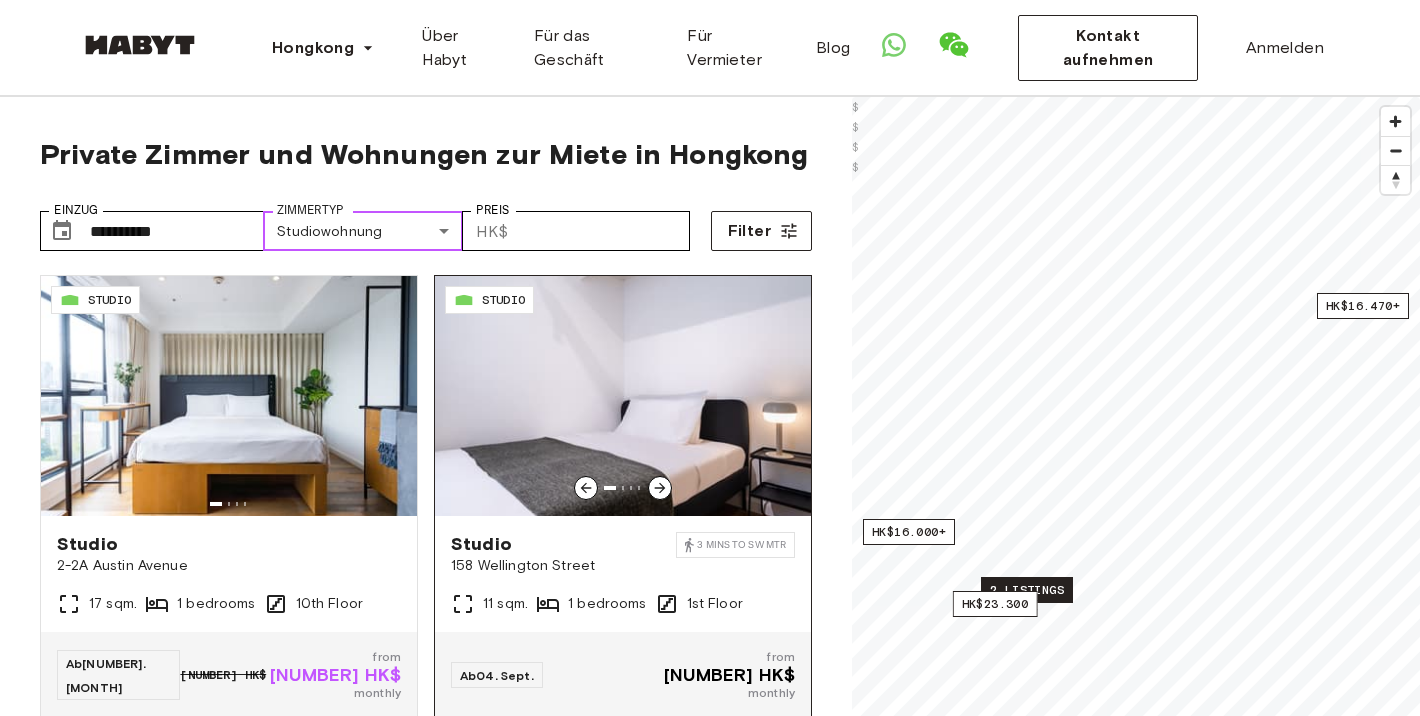 scroll, scrollTop: 0, scrollLeft: 0, axis: both 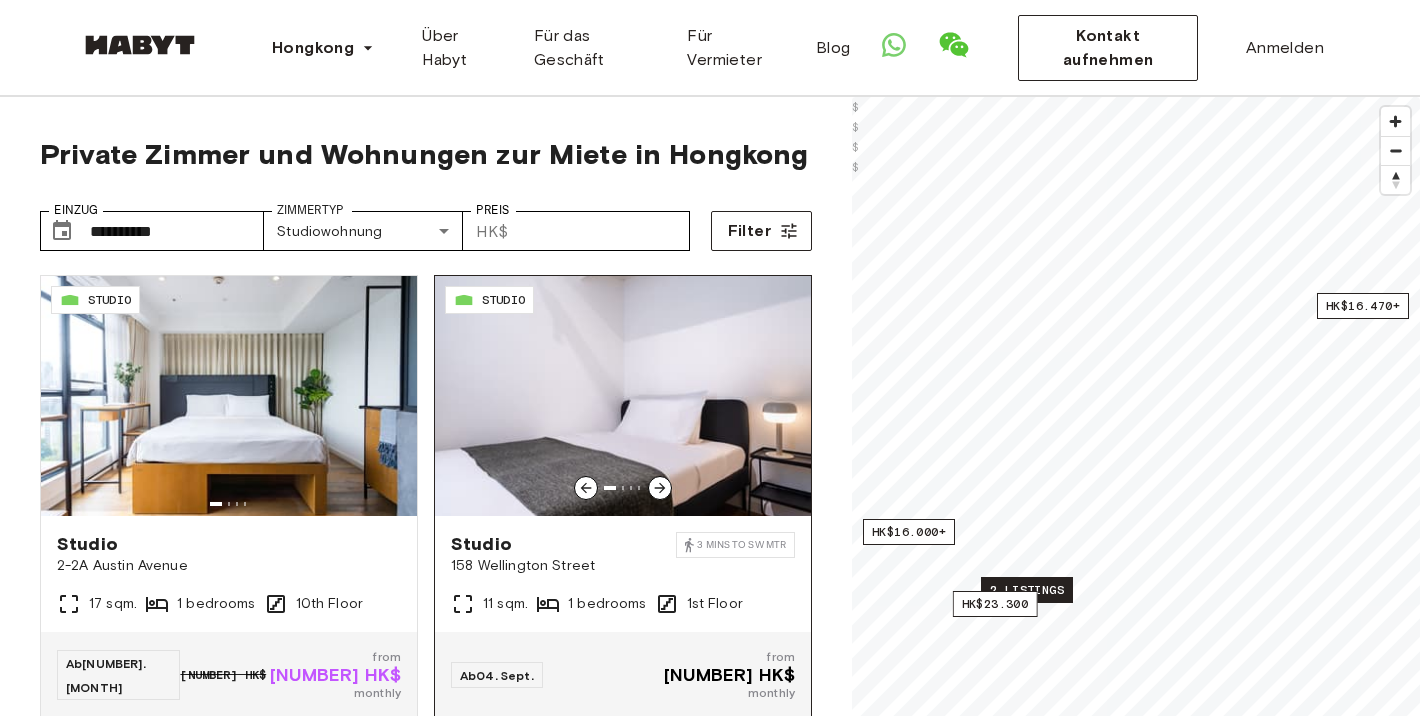 click 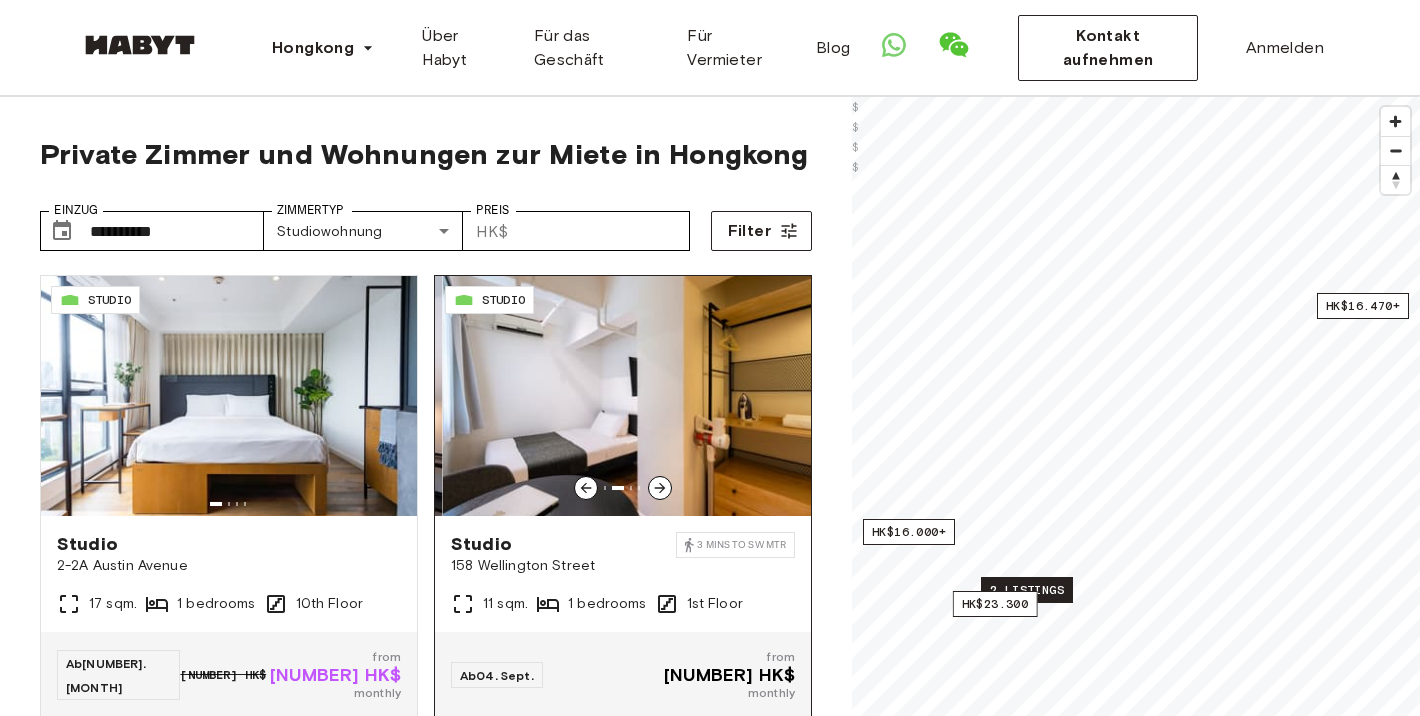 click 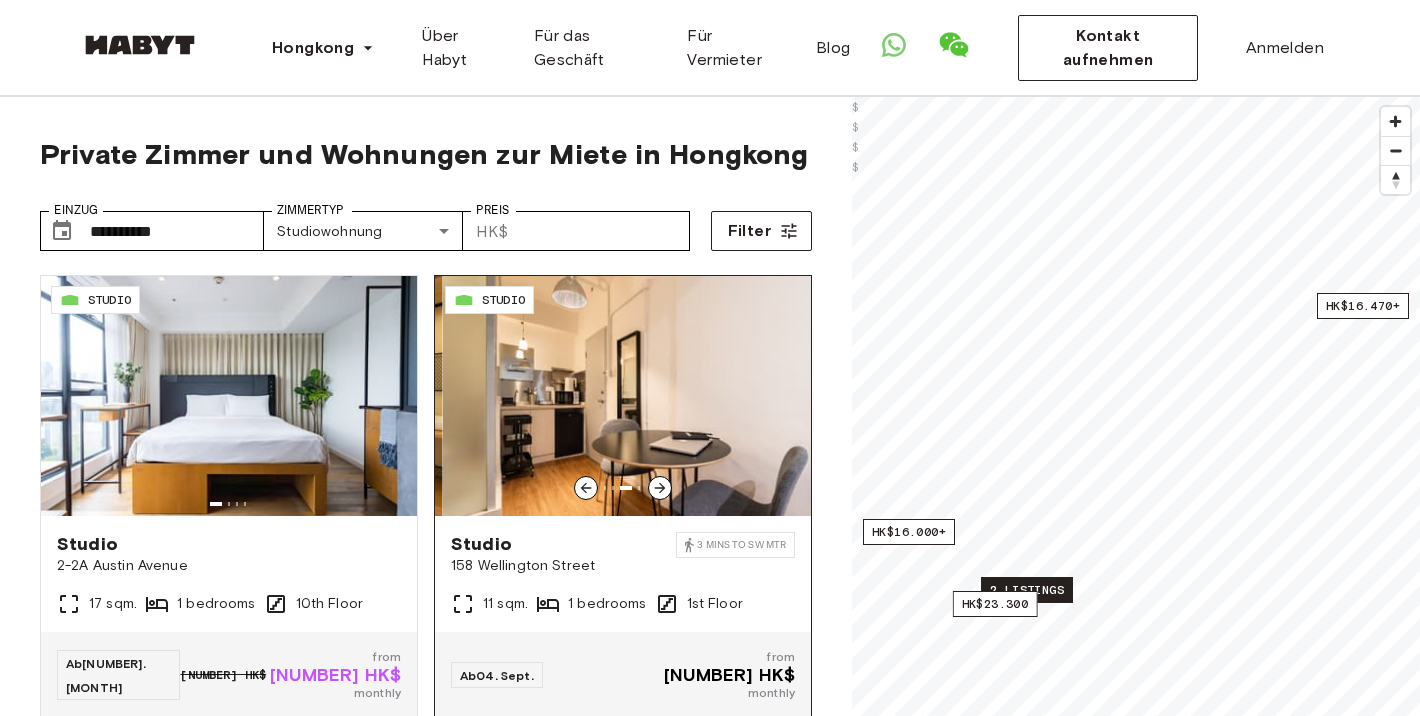 click 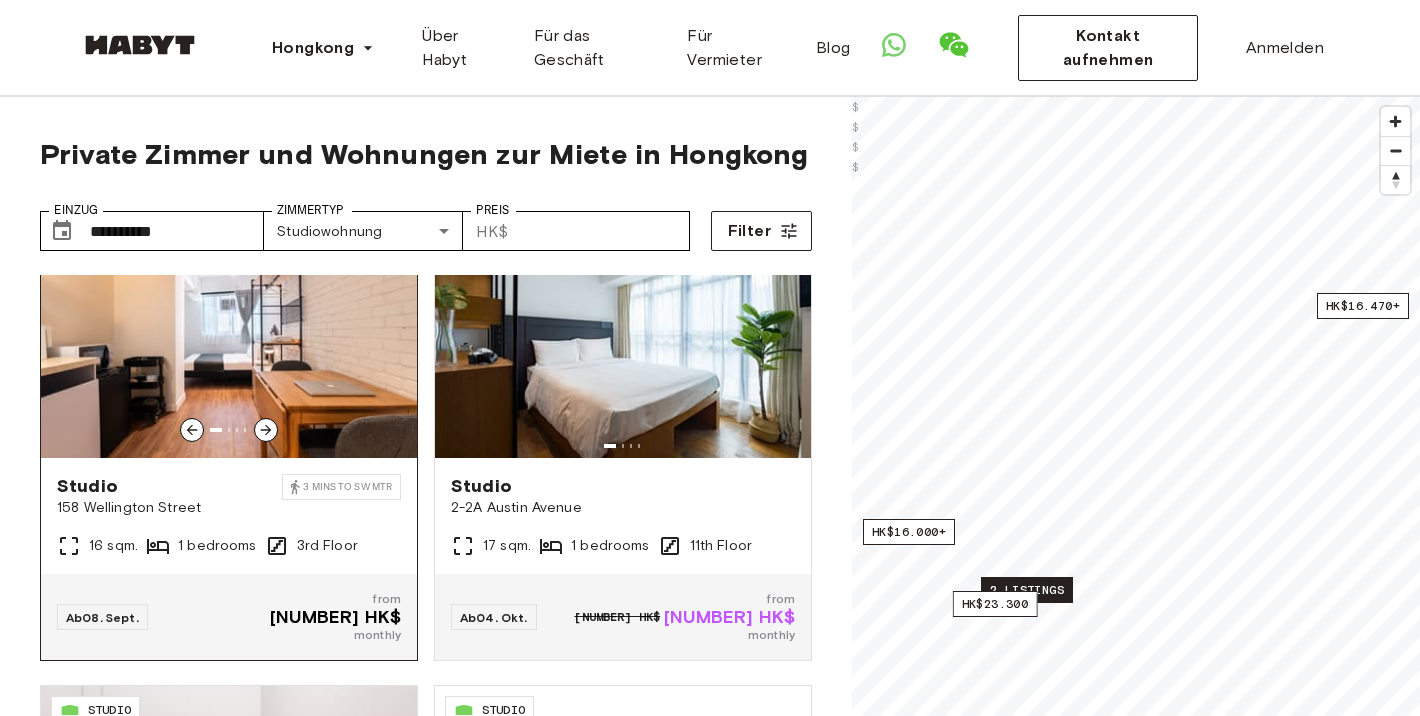 scroll, scrollTop: 532, scrollLeft: 0, axis: vertical 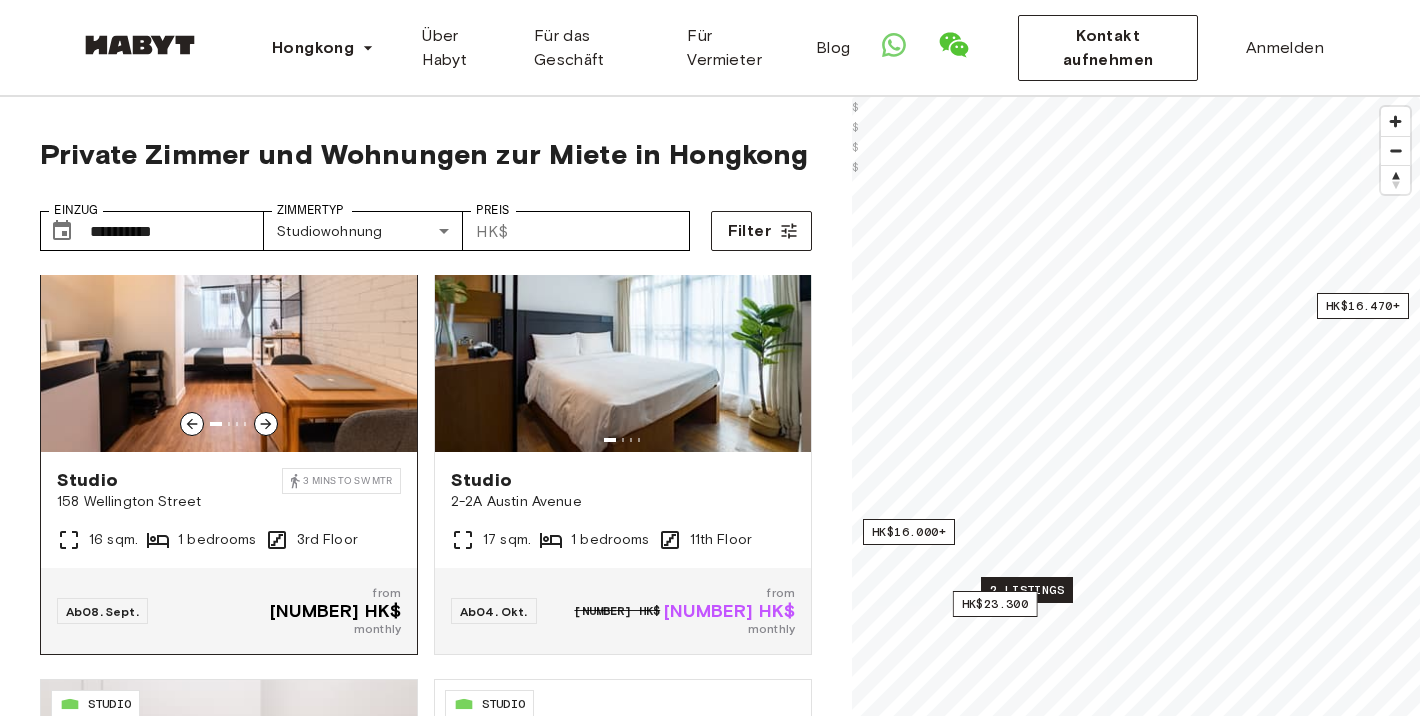 click 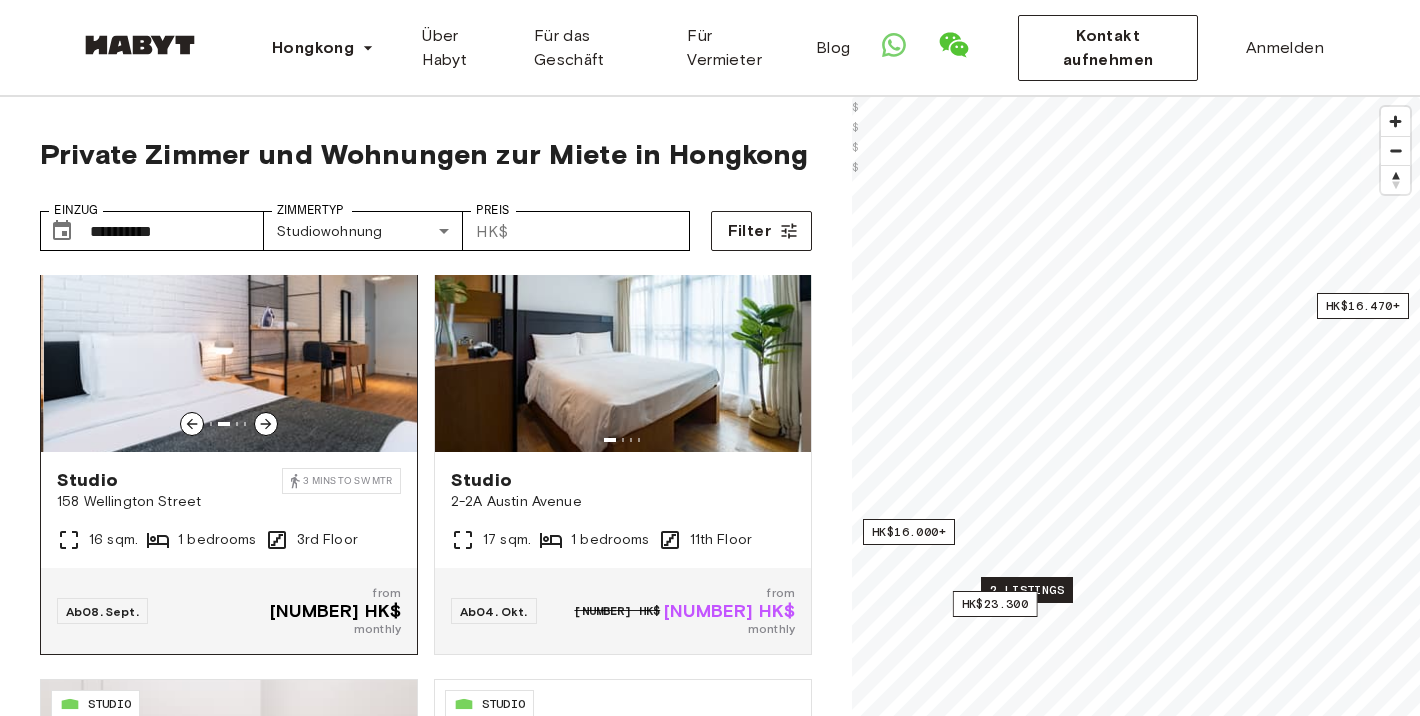 click 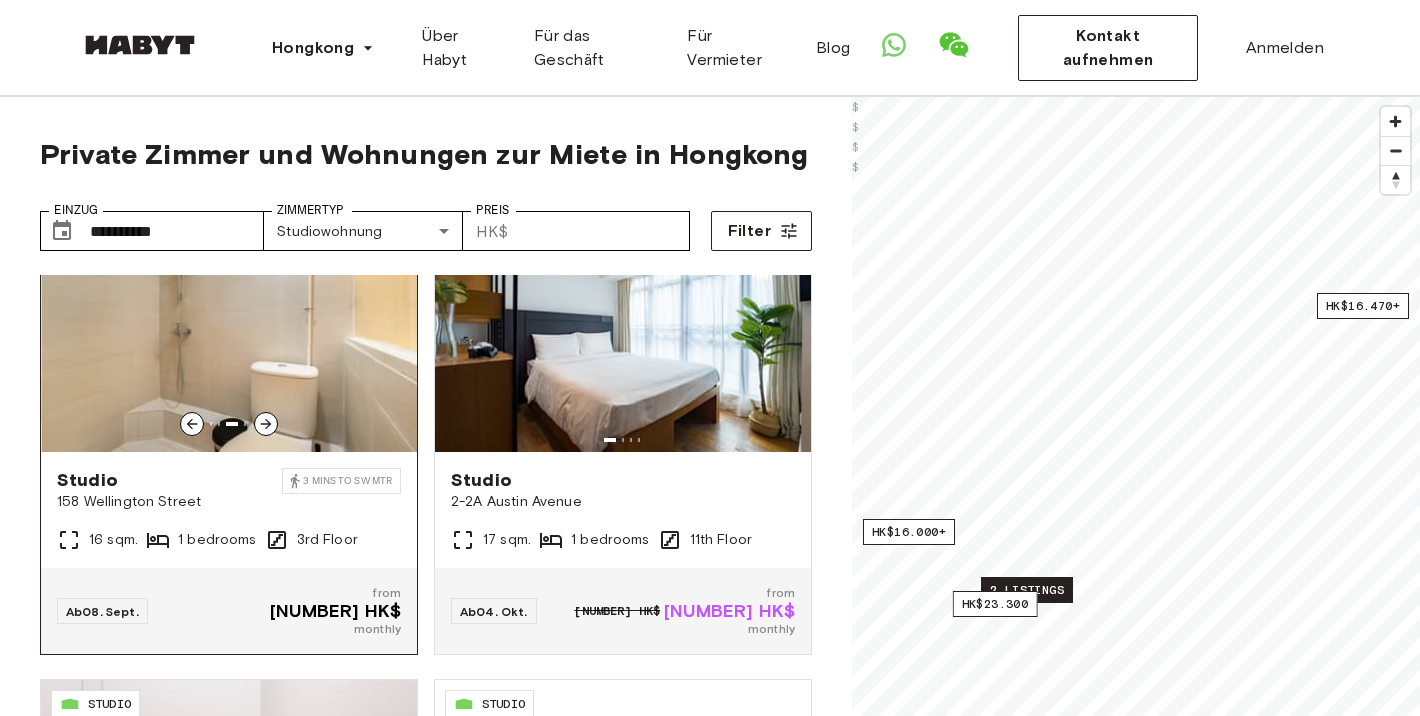 click 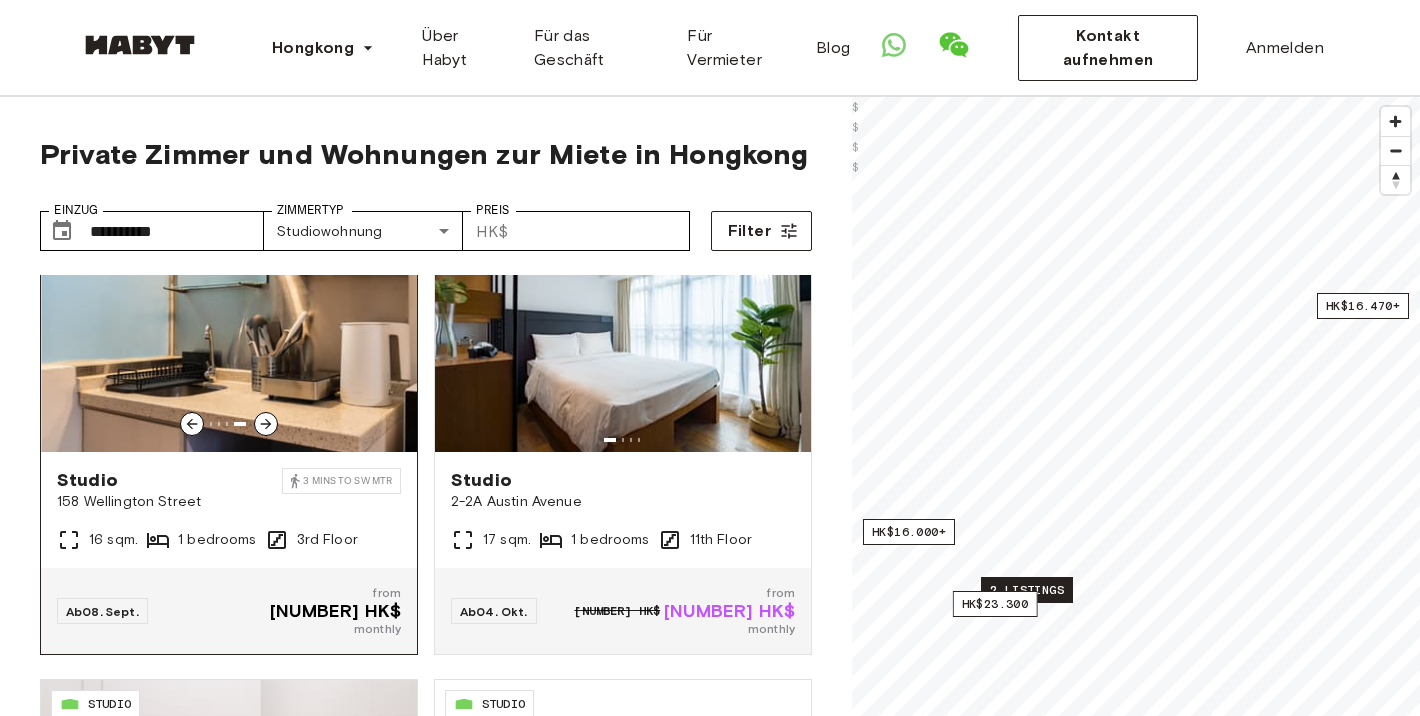 click 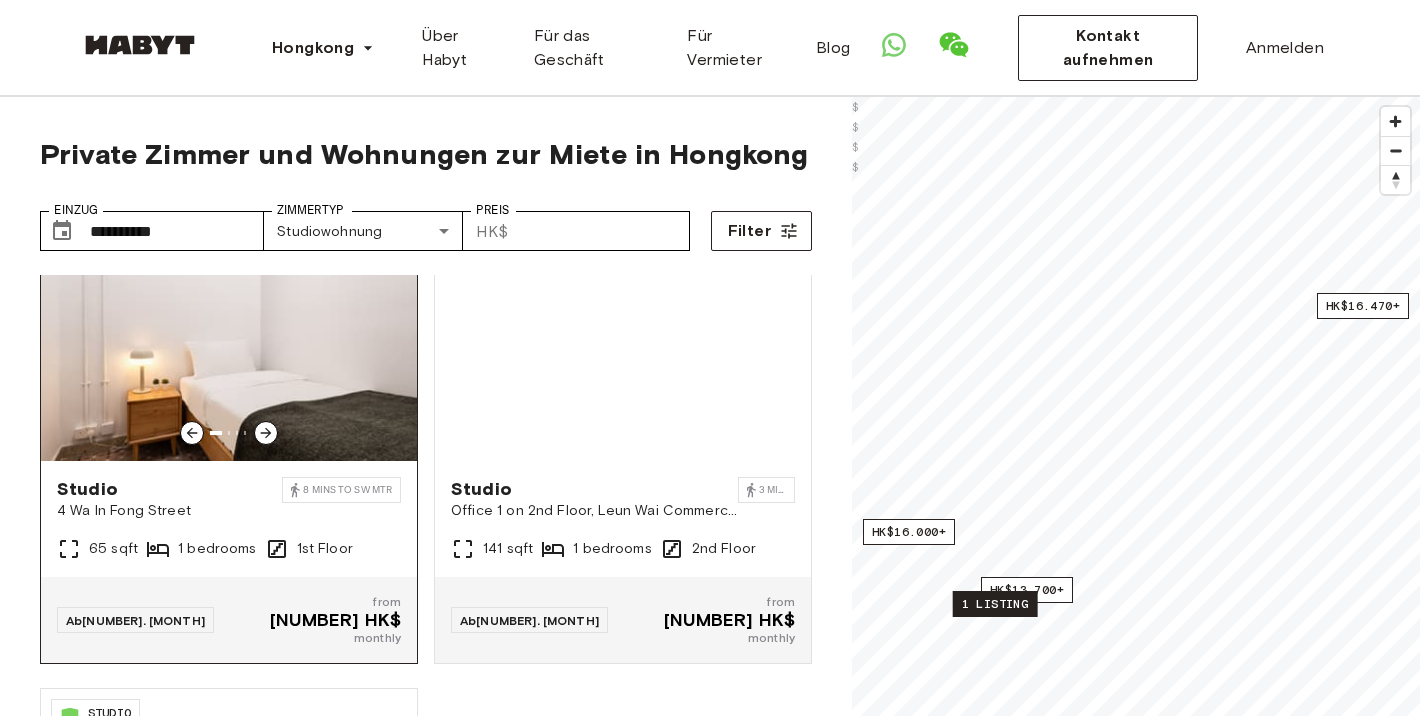 scroll, scrollTop: 989, scrollLeft: 0, axis: vertical 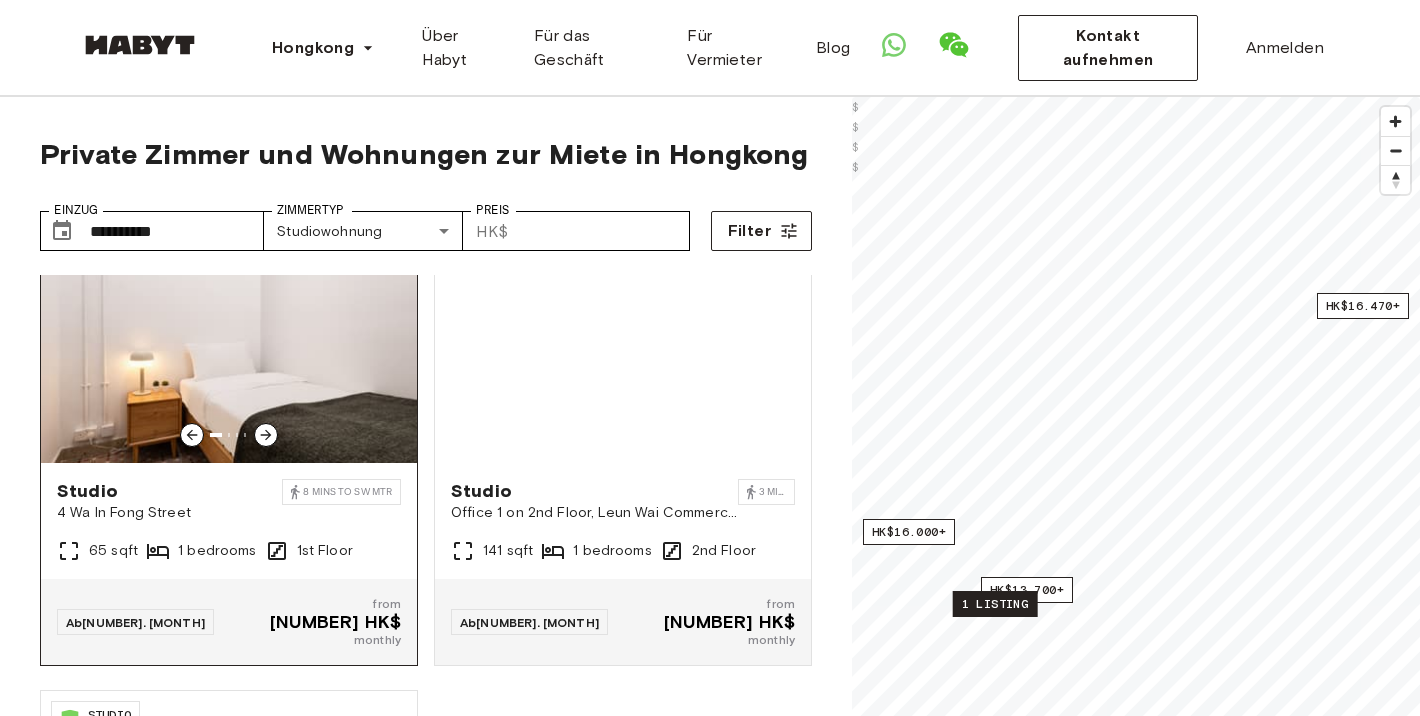click 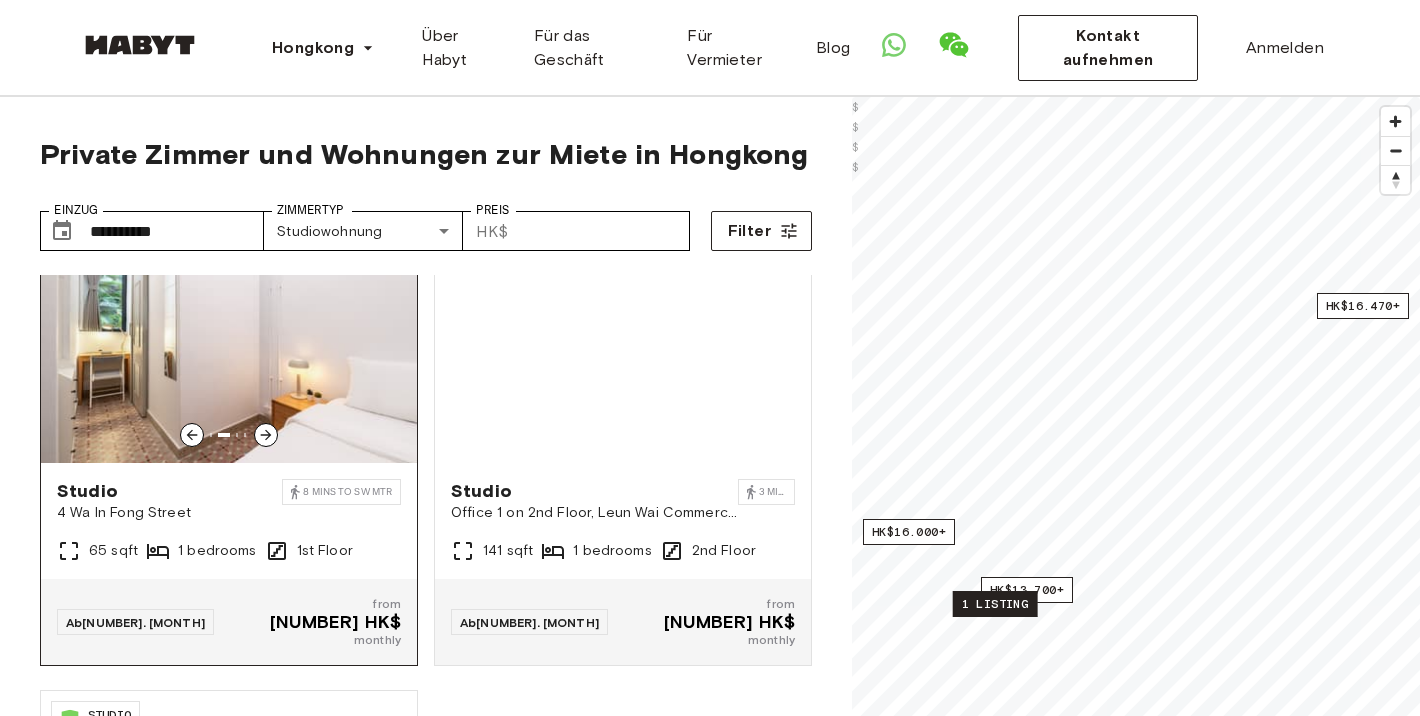 click 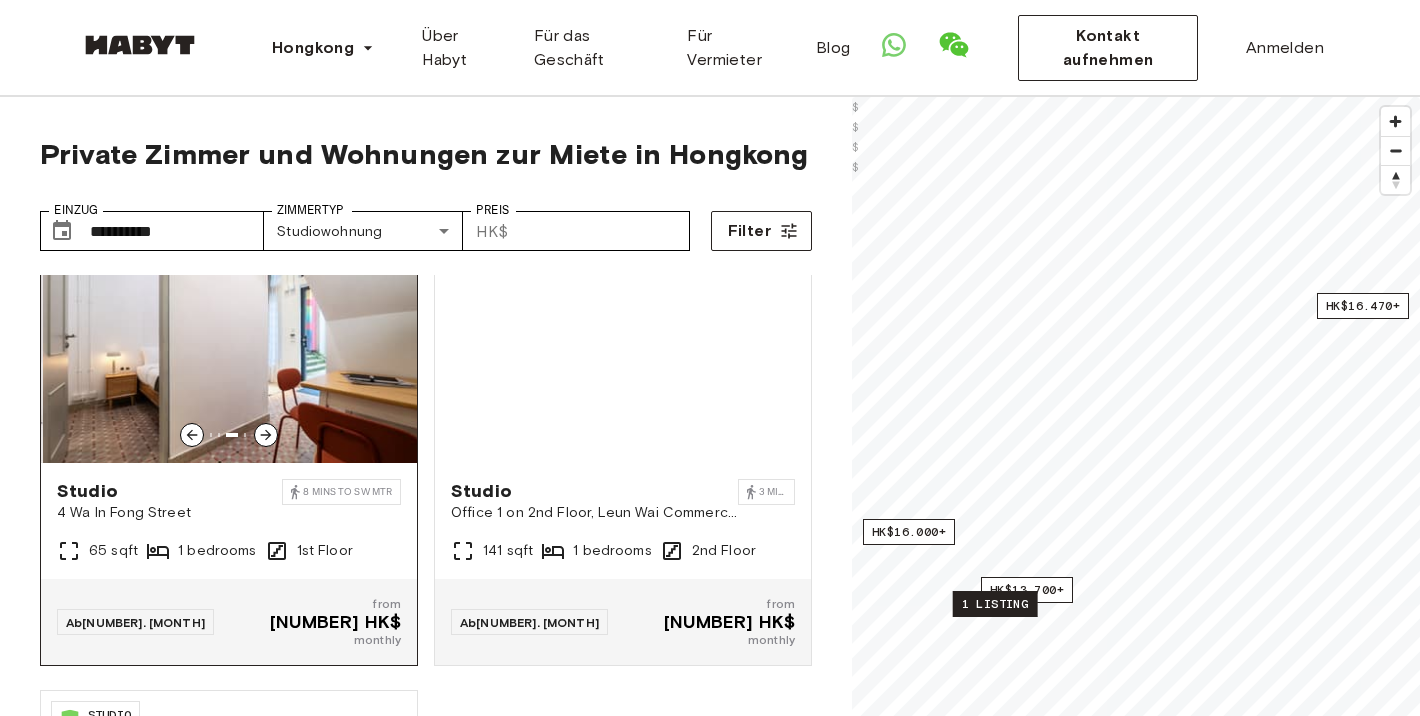 click 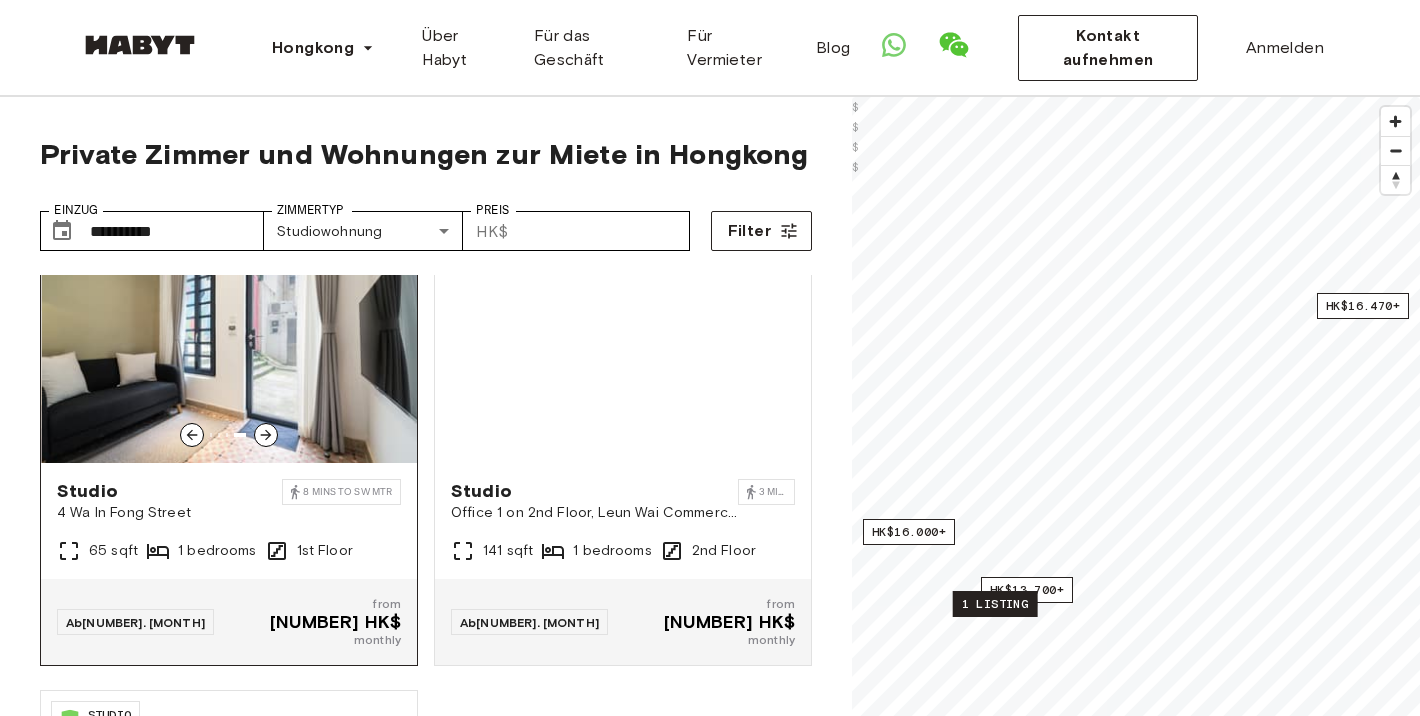 click 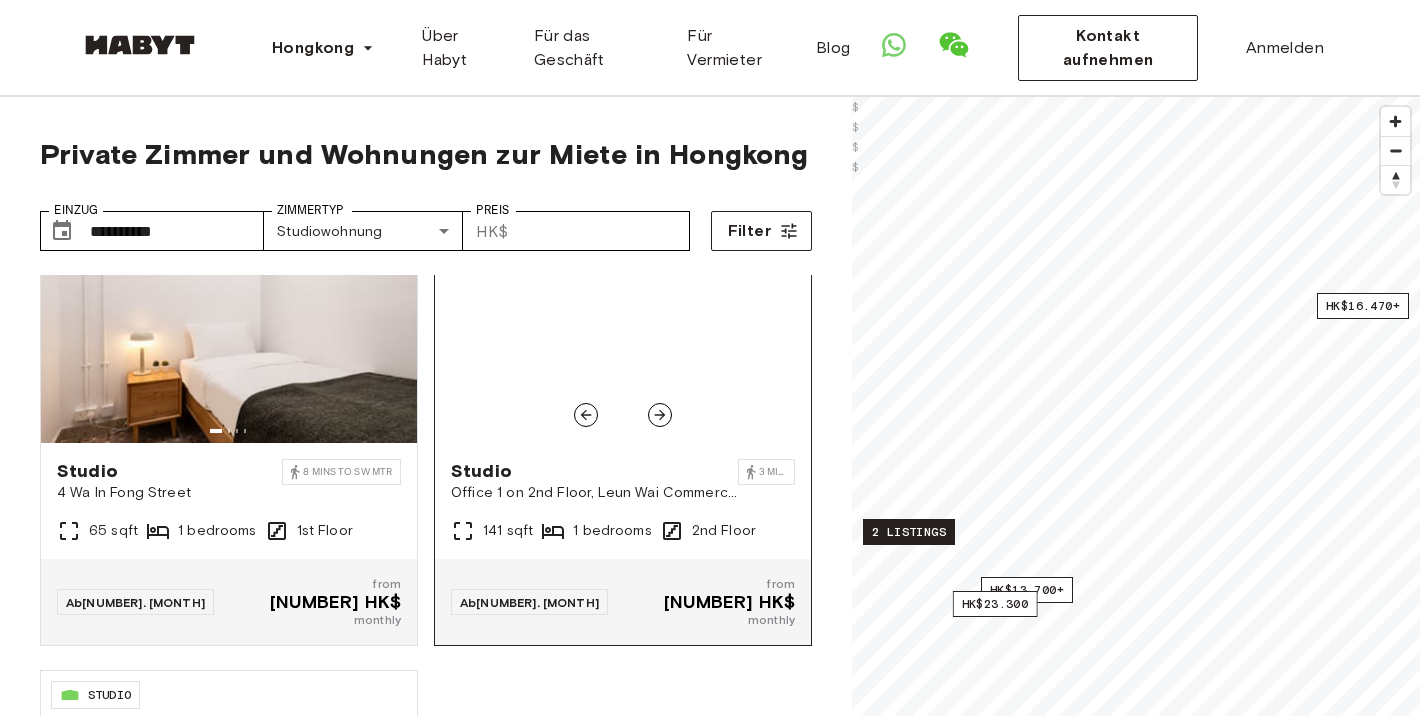 scroll, scrollTop: 1017, scrollLeft: 0, axis: vertical 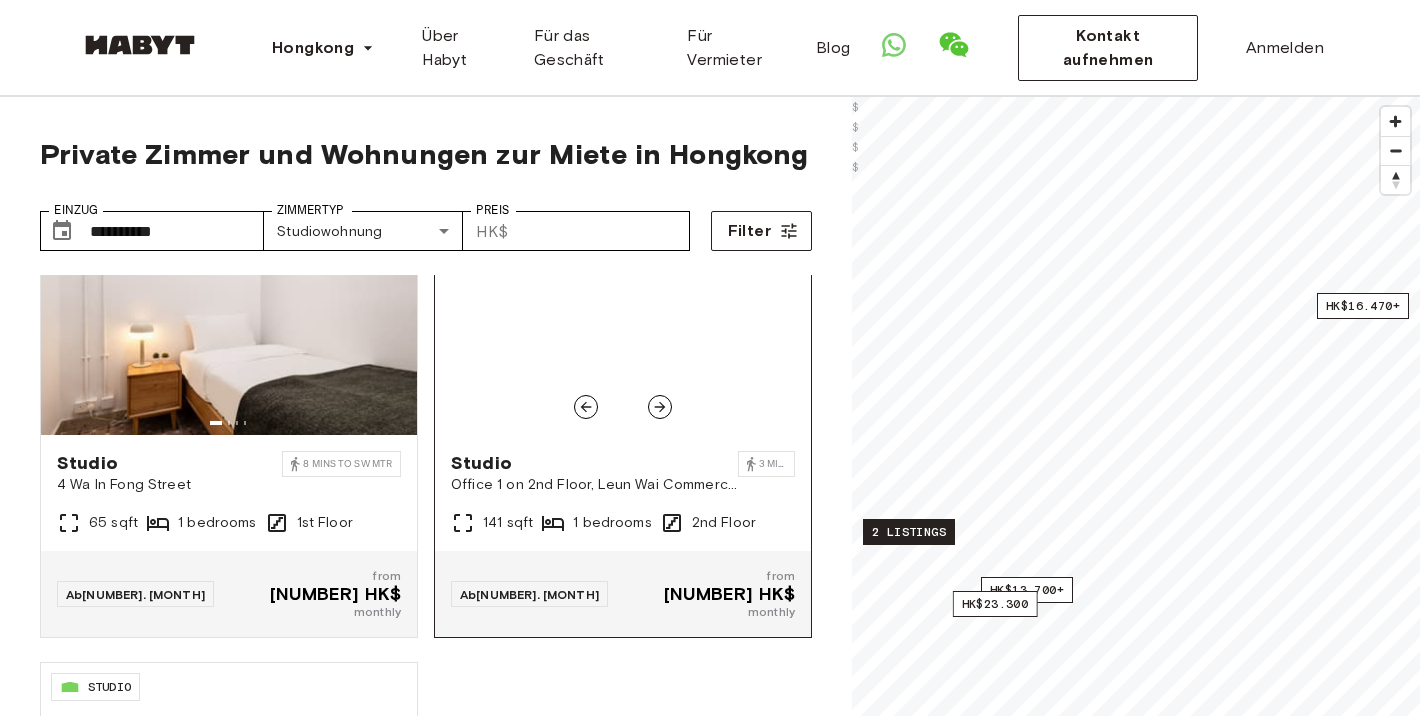 click 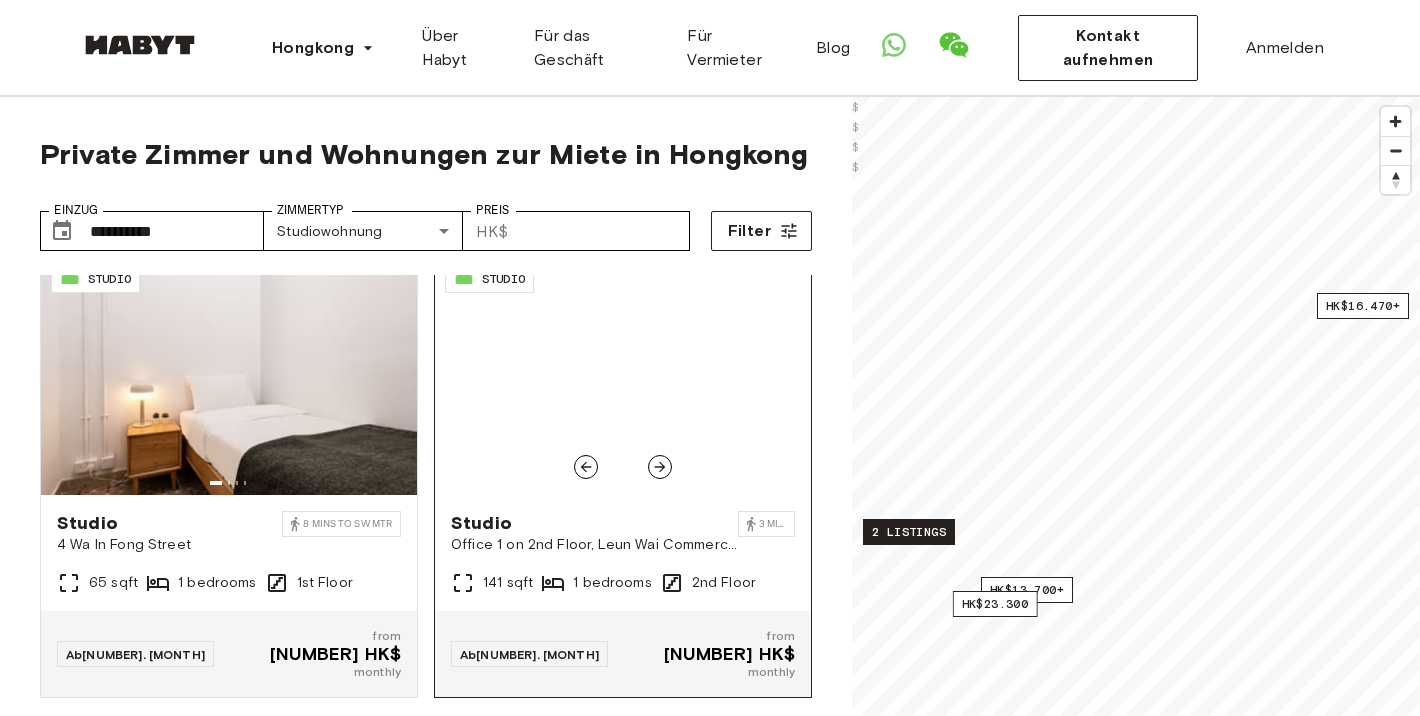 scroll, scrollTop: 948, scrollLeft: 0, axis: vertical 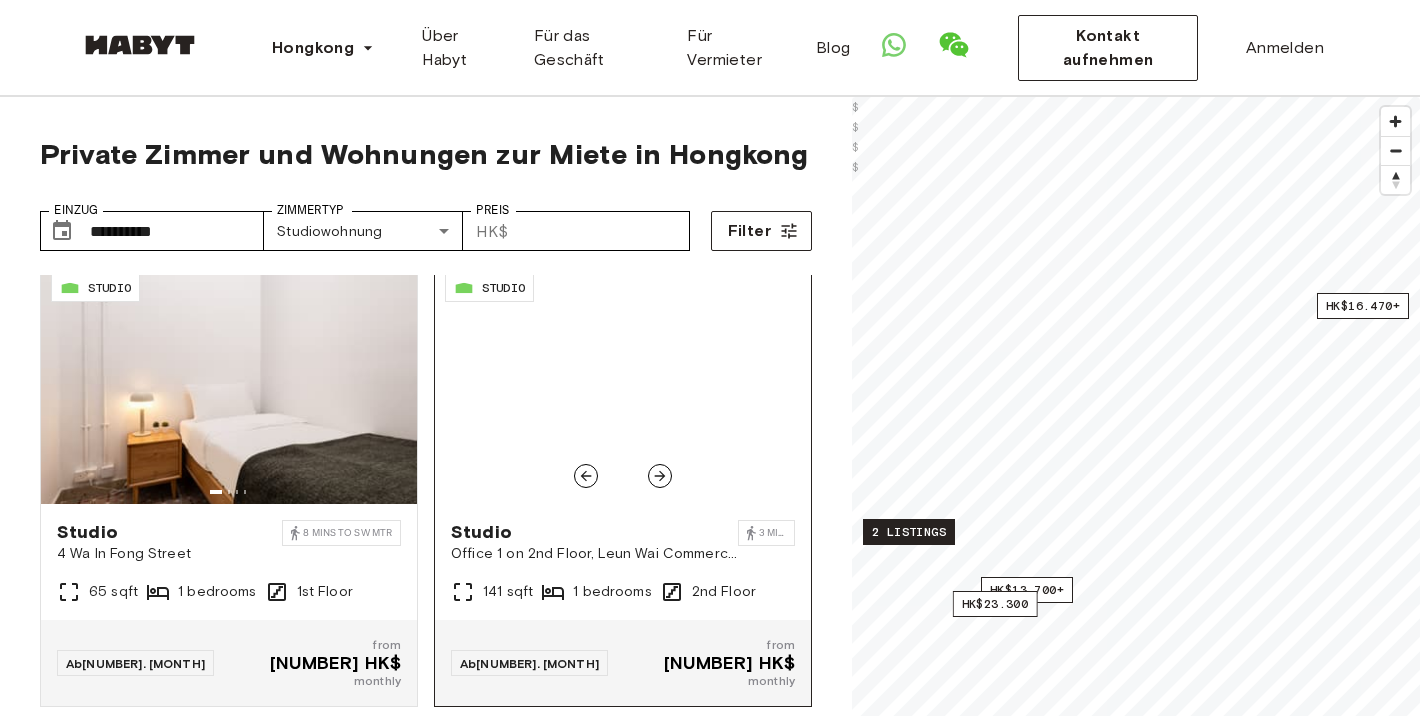 click at bounding box center [623, 384] 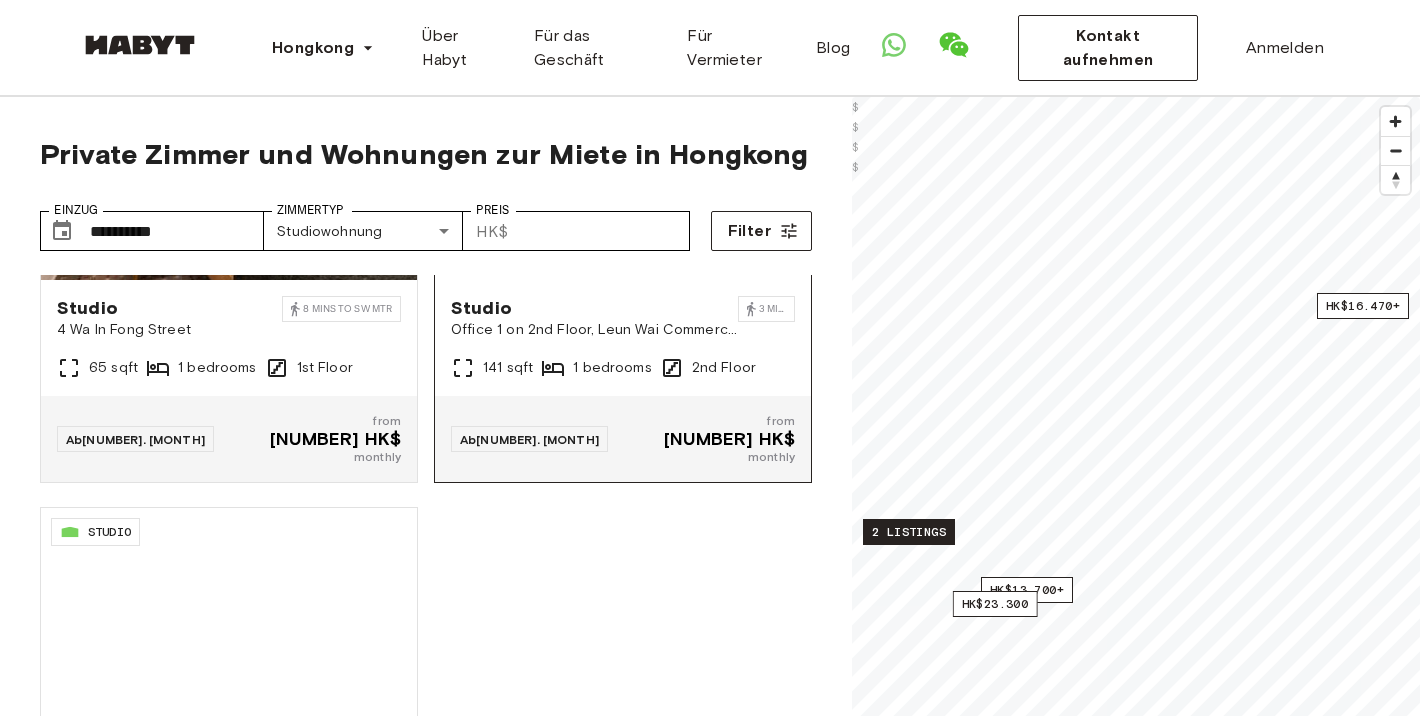 scroll, scrollTop: 1172, scrollLeft: 0, axis: vertical 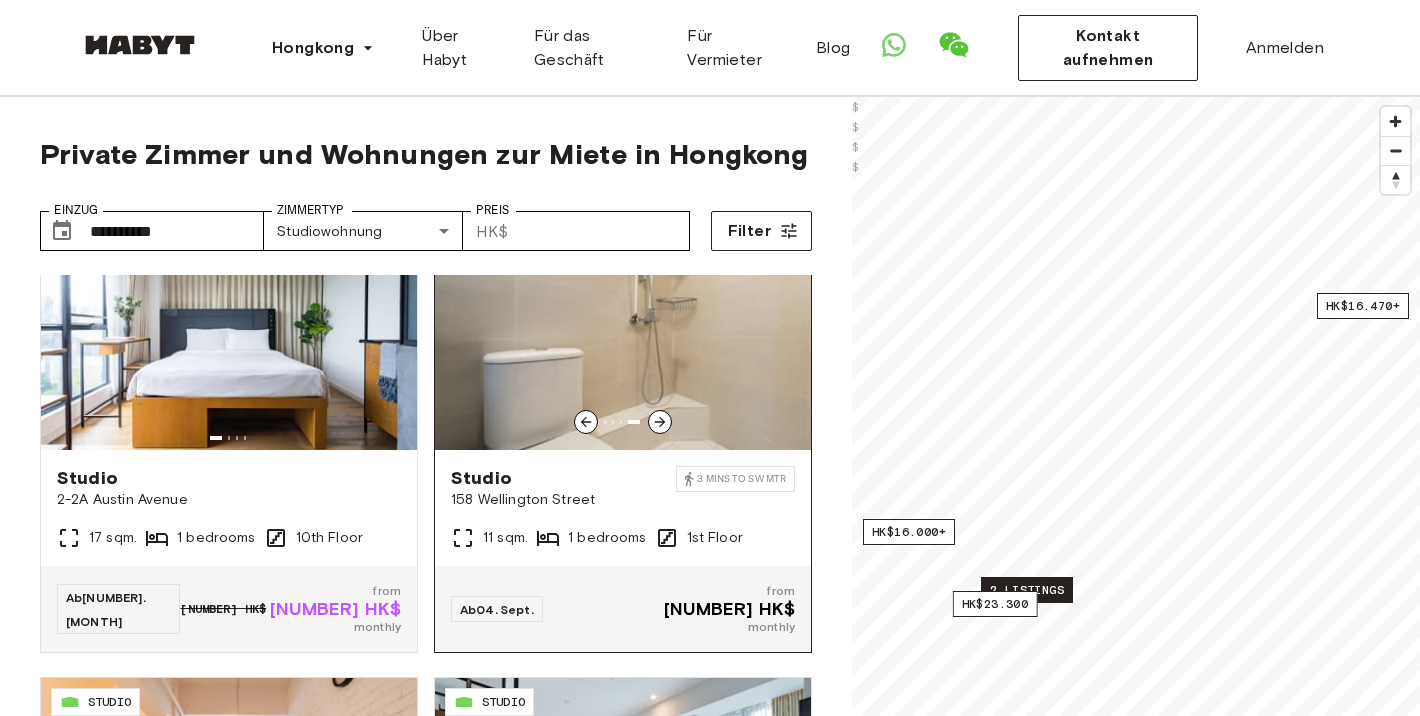 click at bounding box center [623, 330] 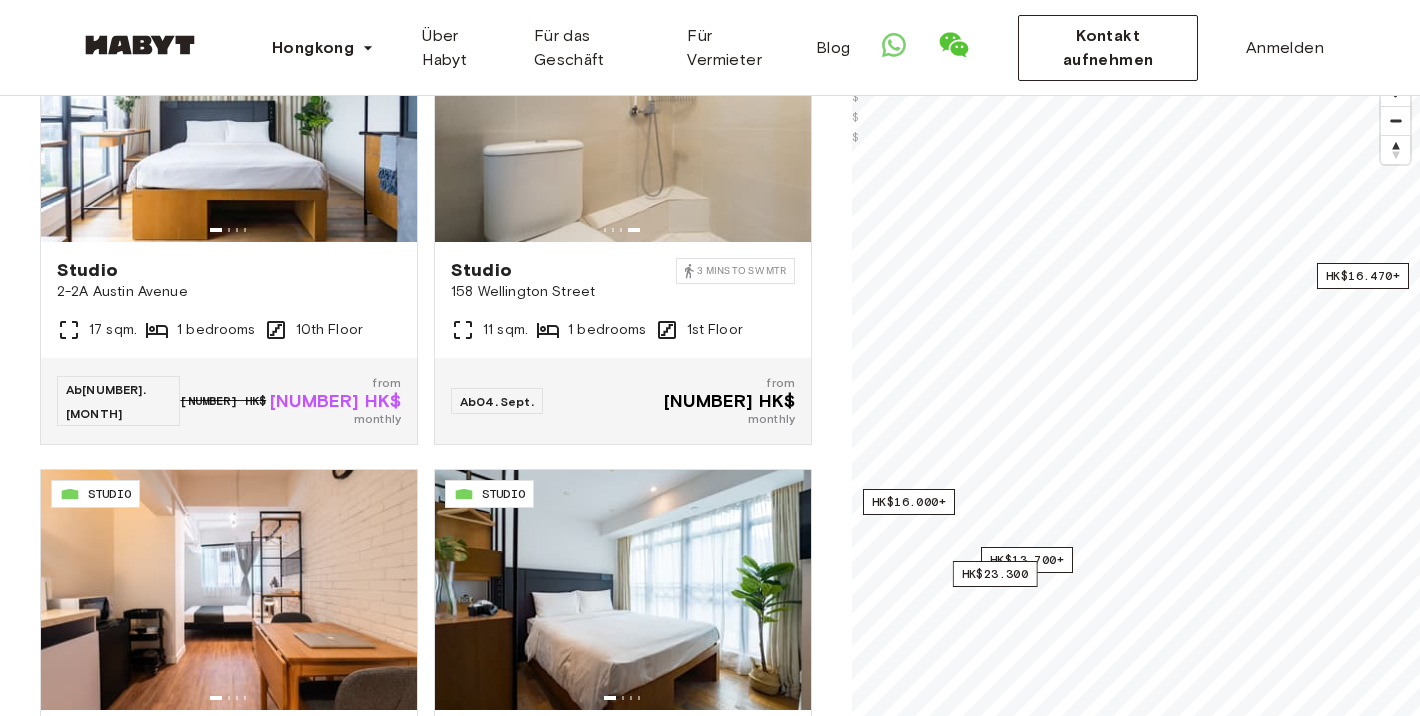 scroll, scrollTop: 217, scrollLeft: 0, axis: vertical 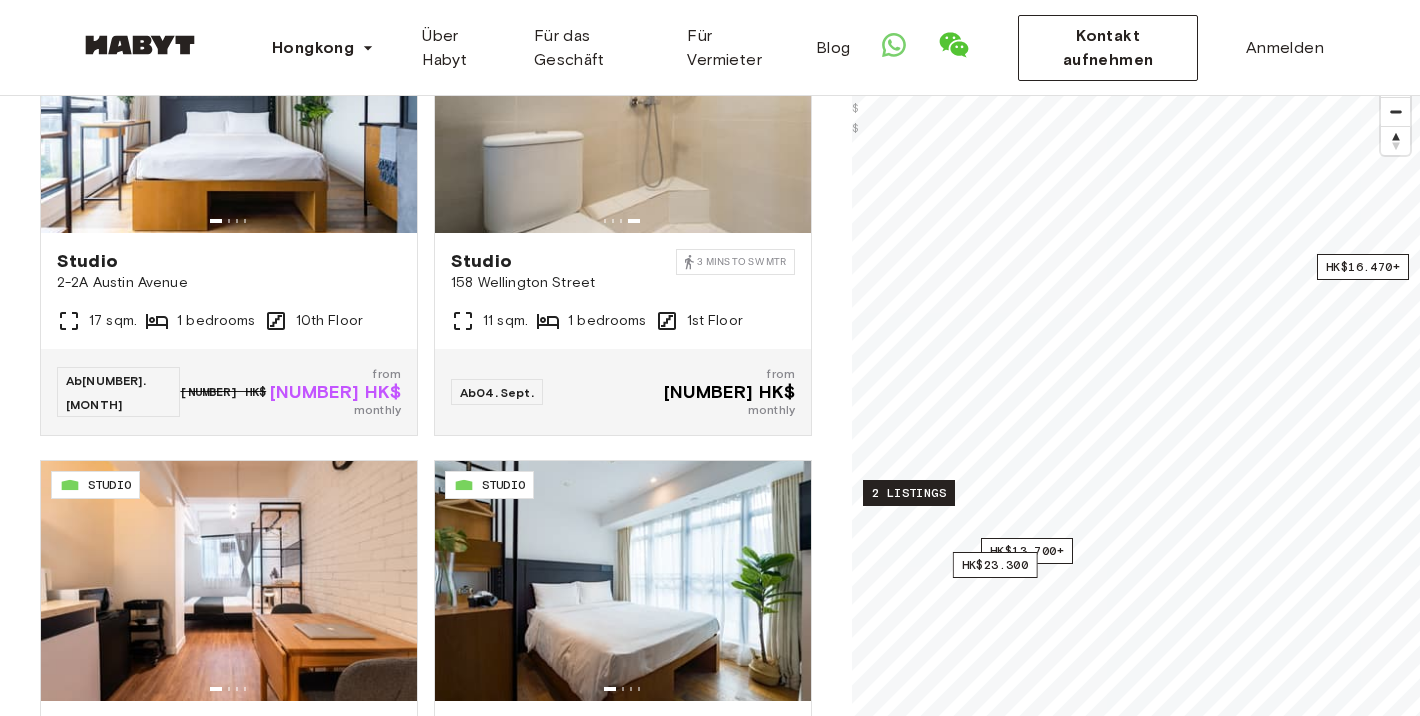 click on "2 listings" at bounding box center (909, 493) 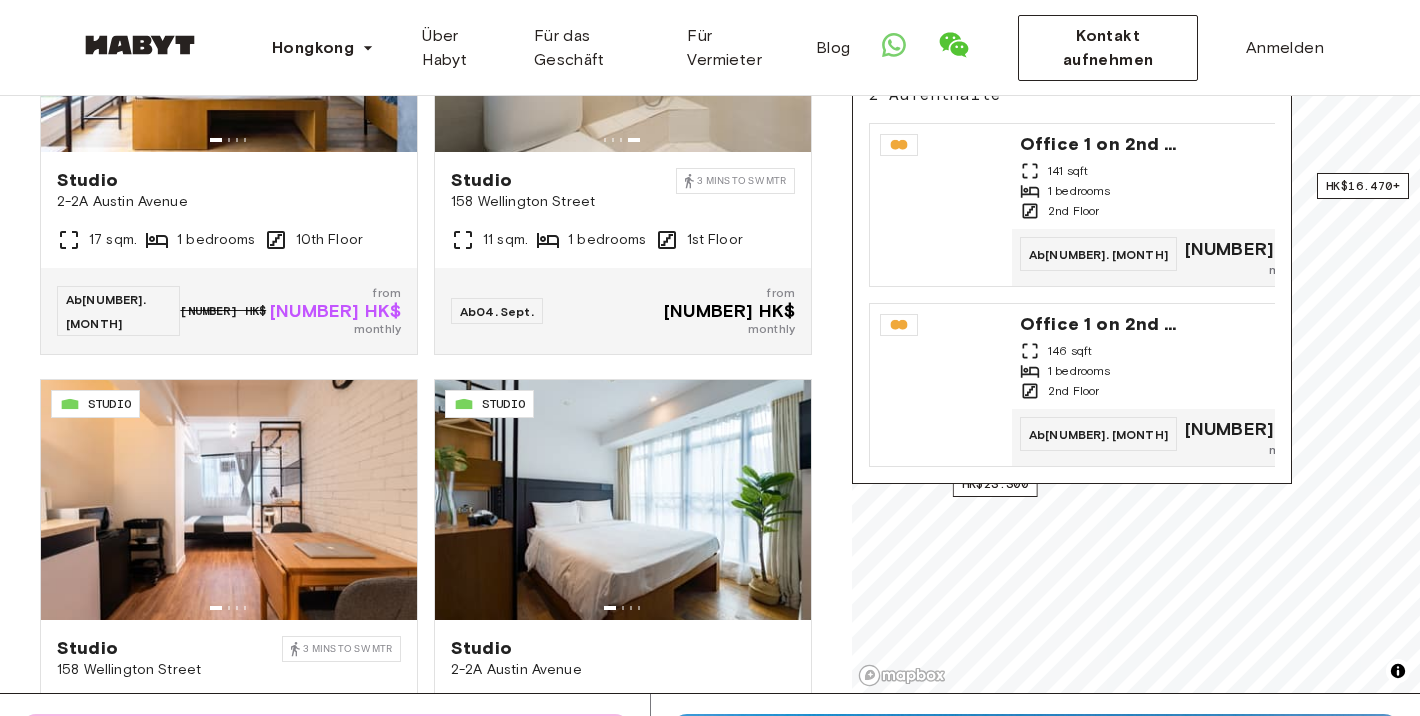 scroll, scrollTop: 302, scrollLeft: 0, axis: vertical 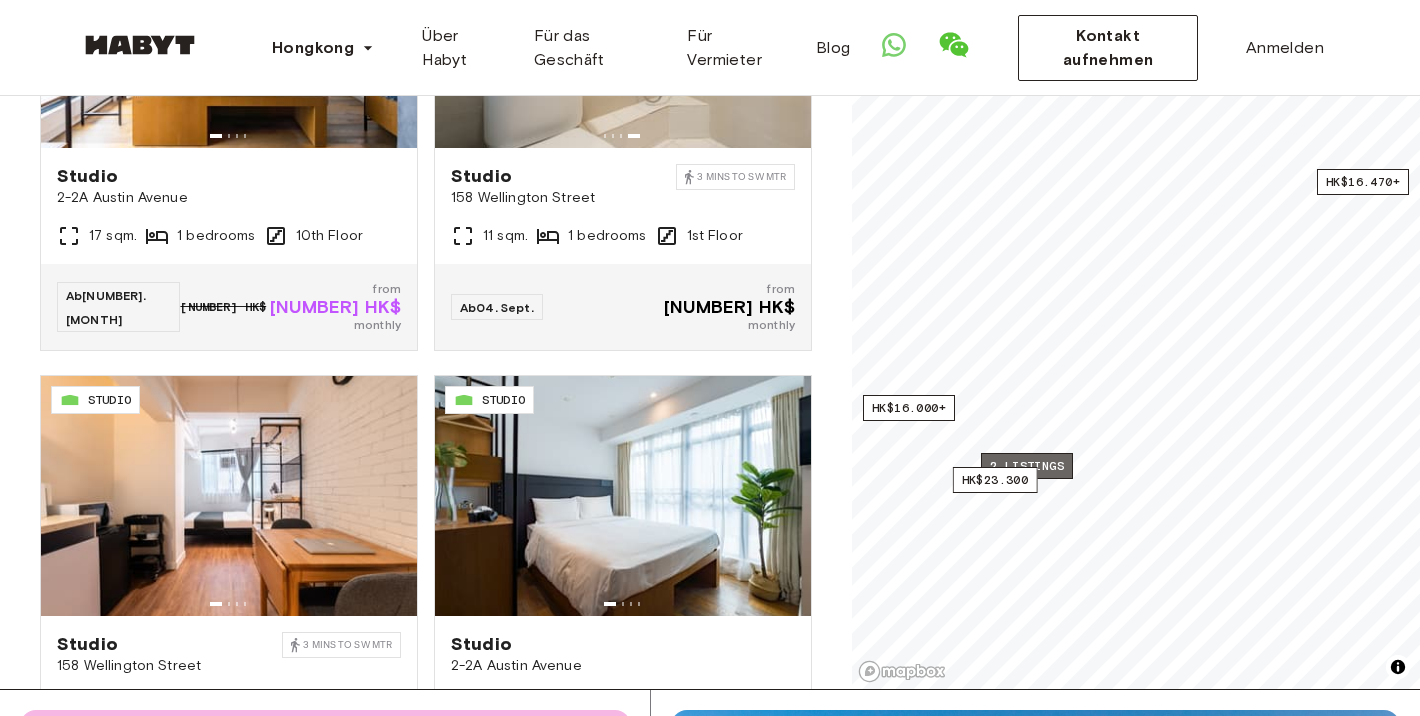 click on "2 listings" at bounding box center [1027, 466] 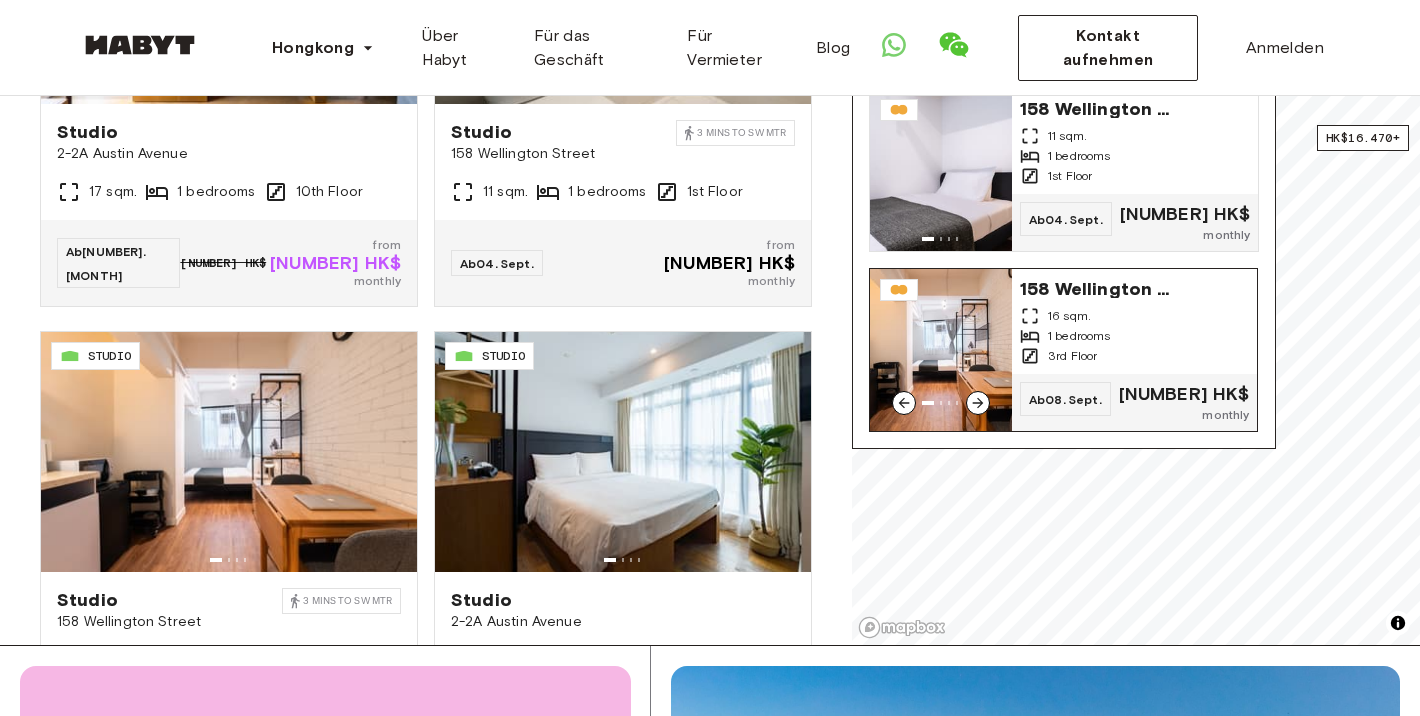 scroll, scrollTop: 355, scrollLeft: 0, axis: vertical 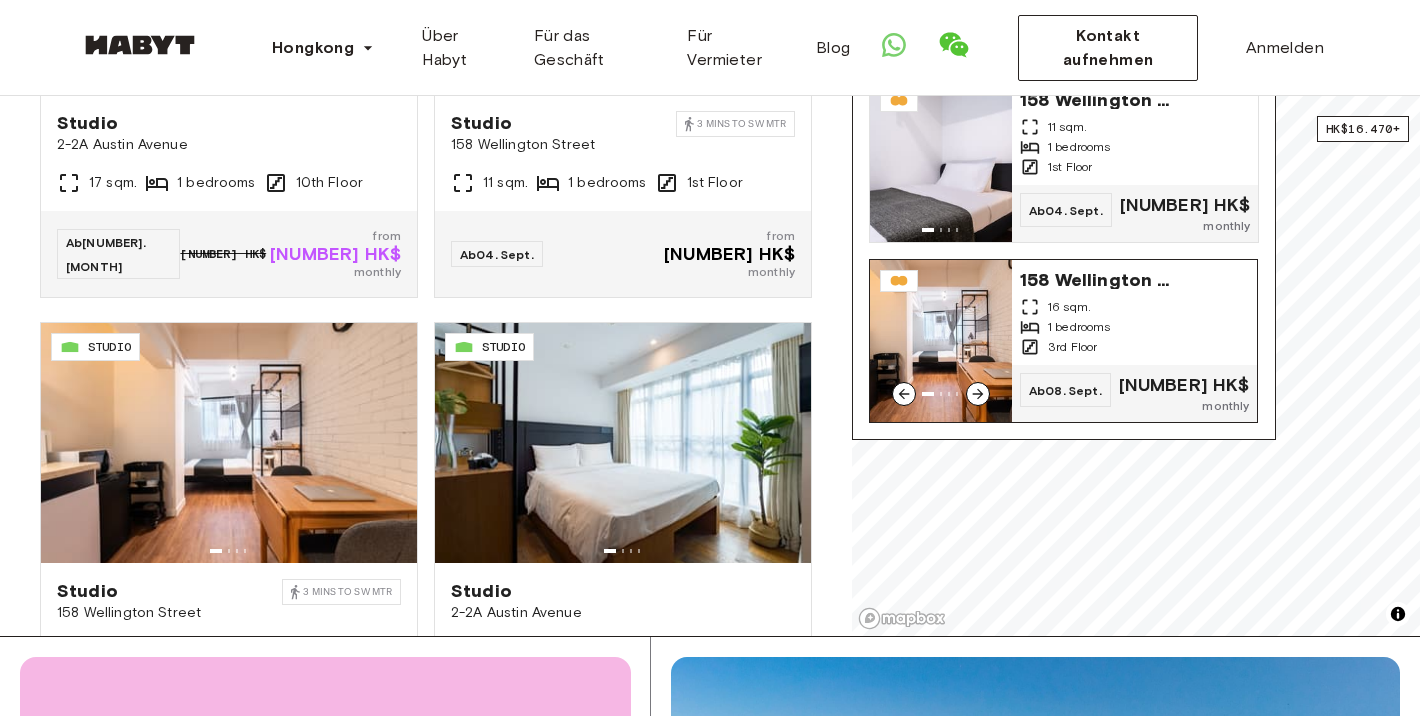 click 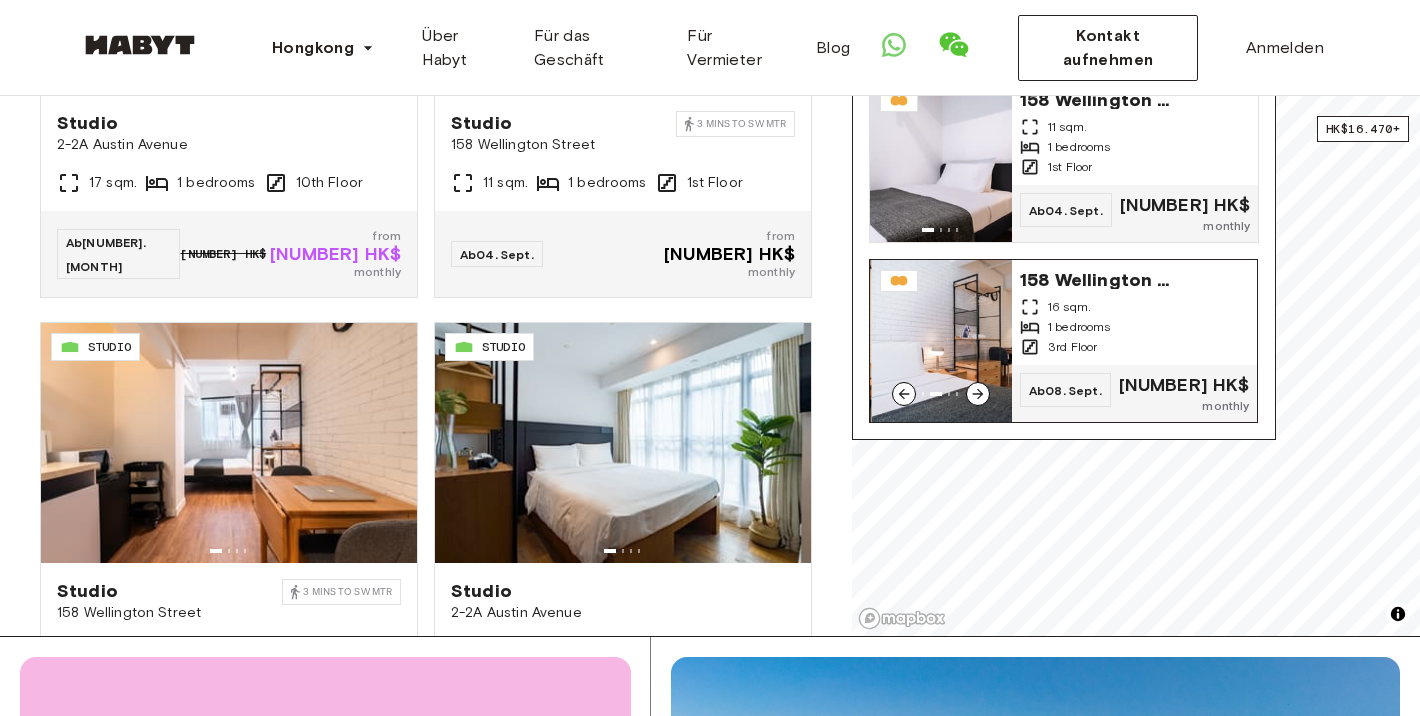 click 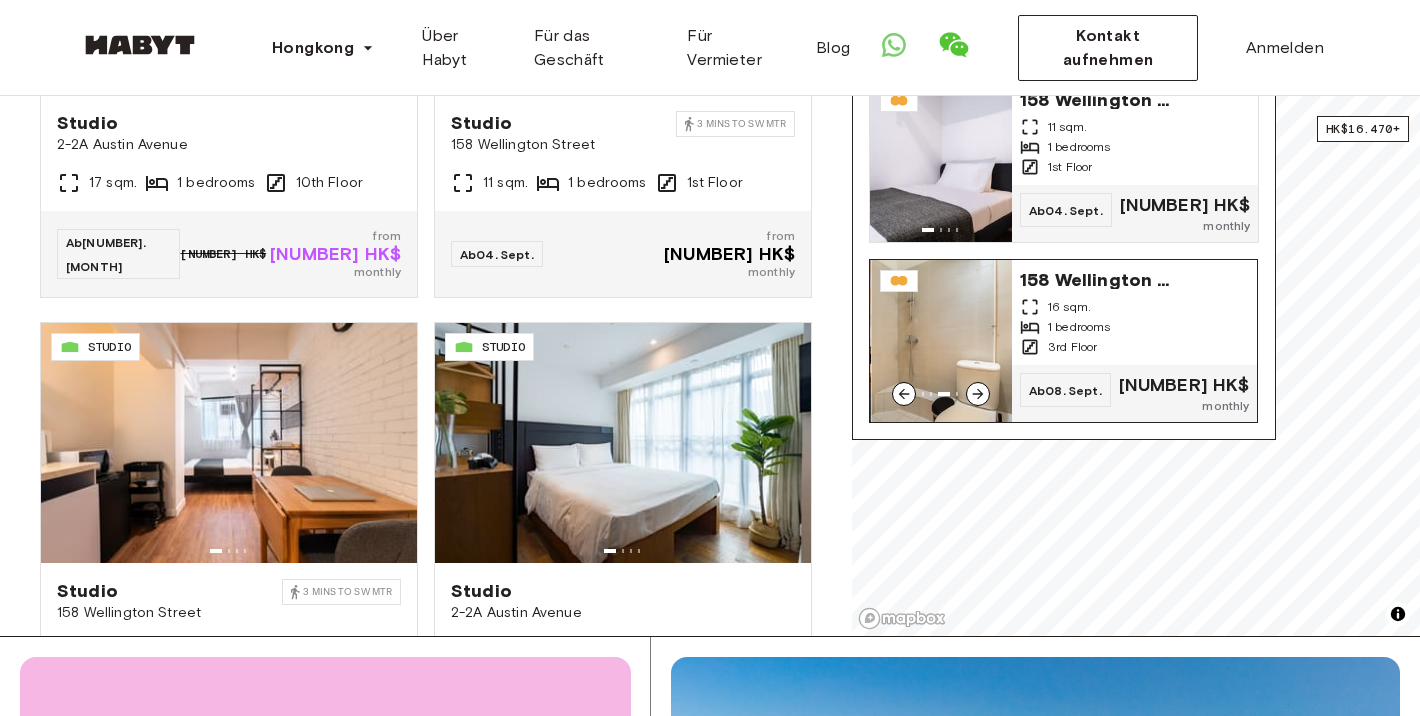 click 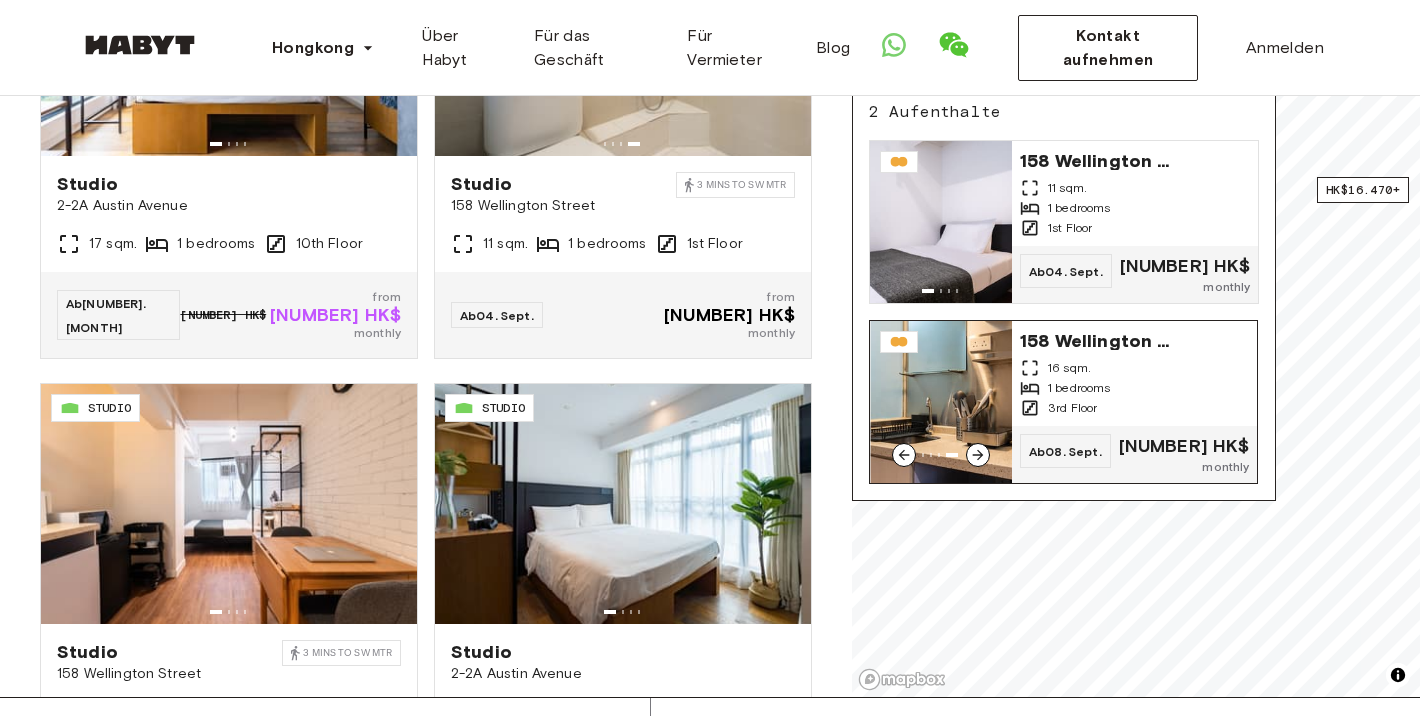 scroll, scrollTop: 284, scrollLeft: 0, axis: vertical 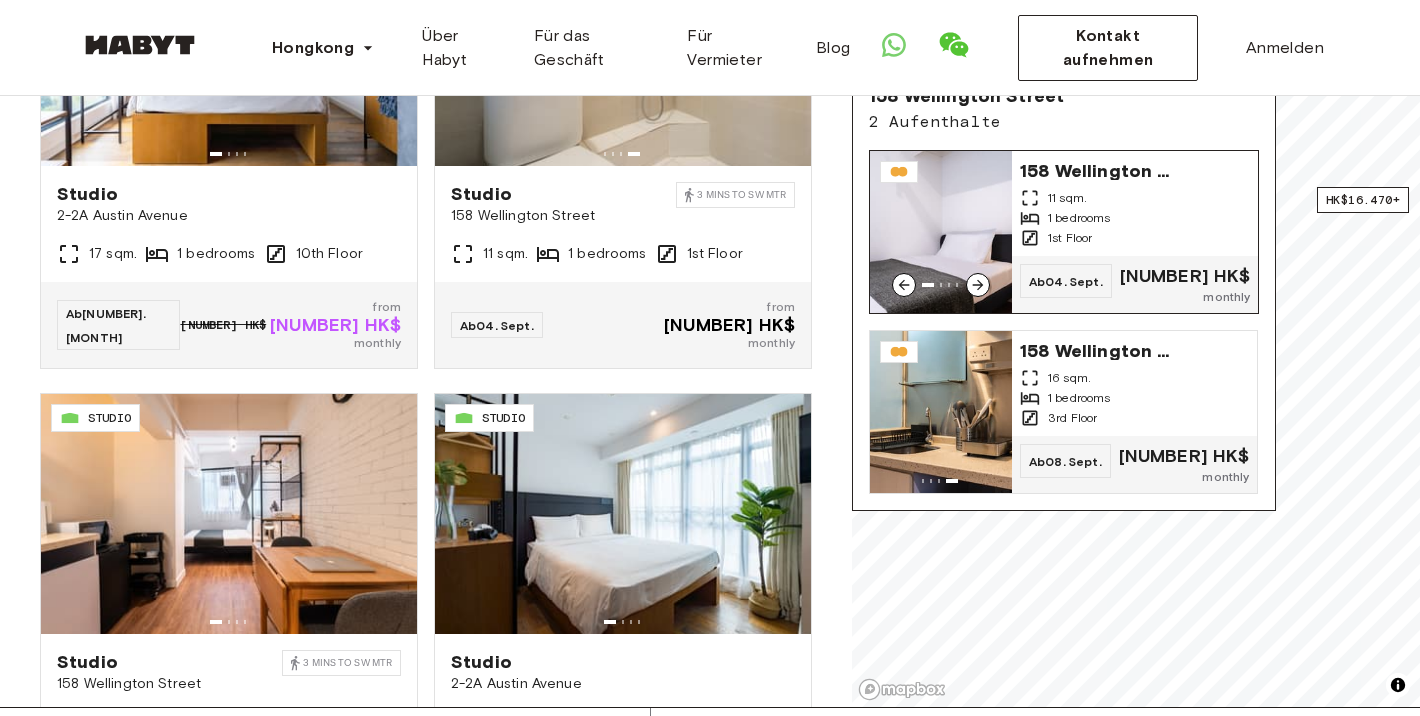 click 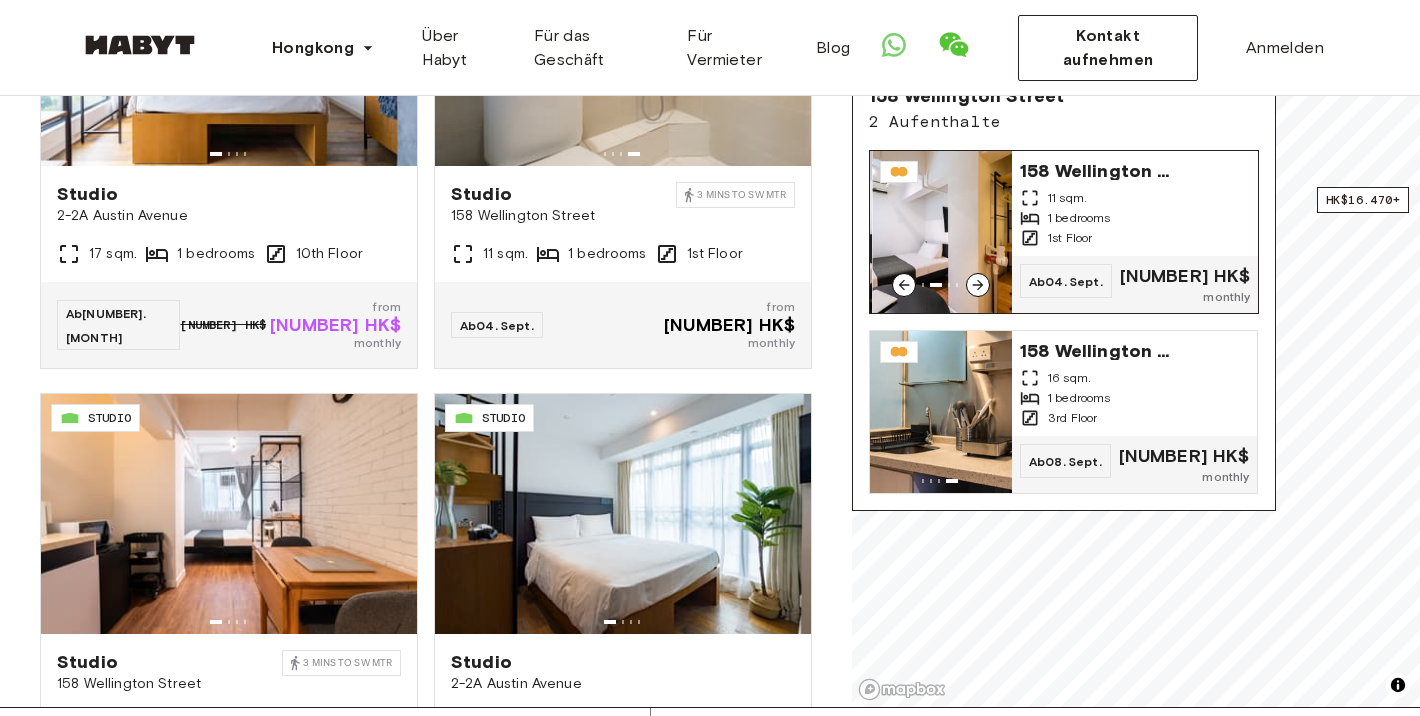 click 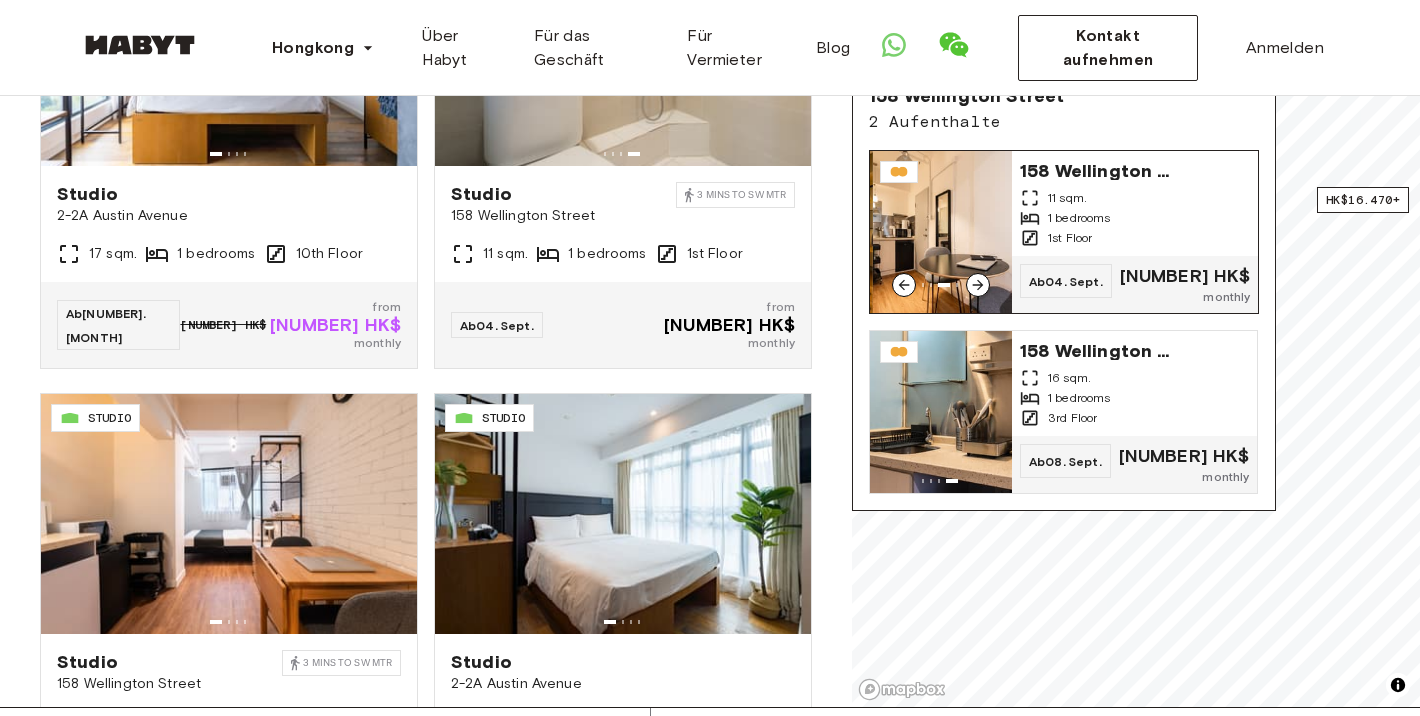 click 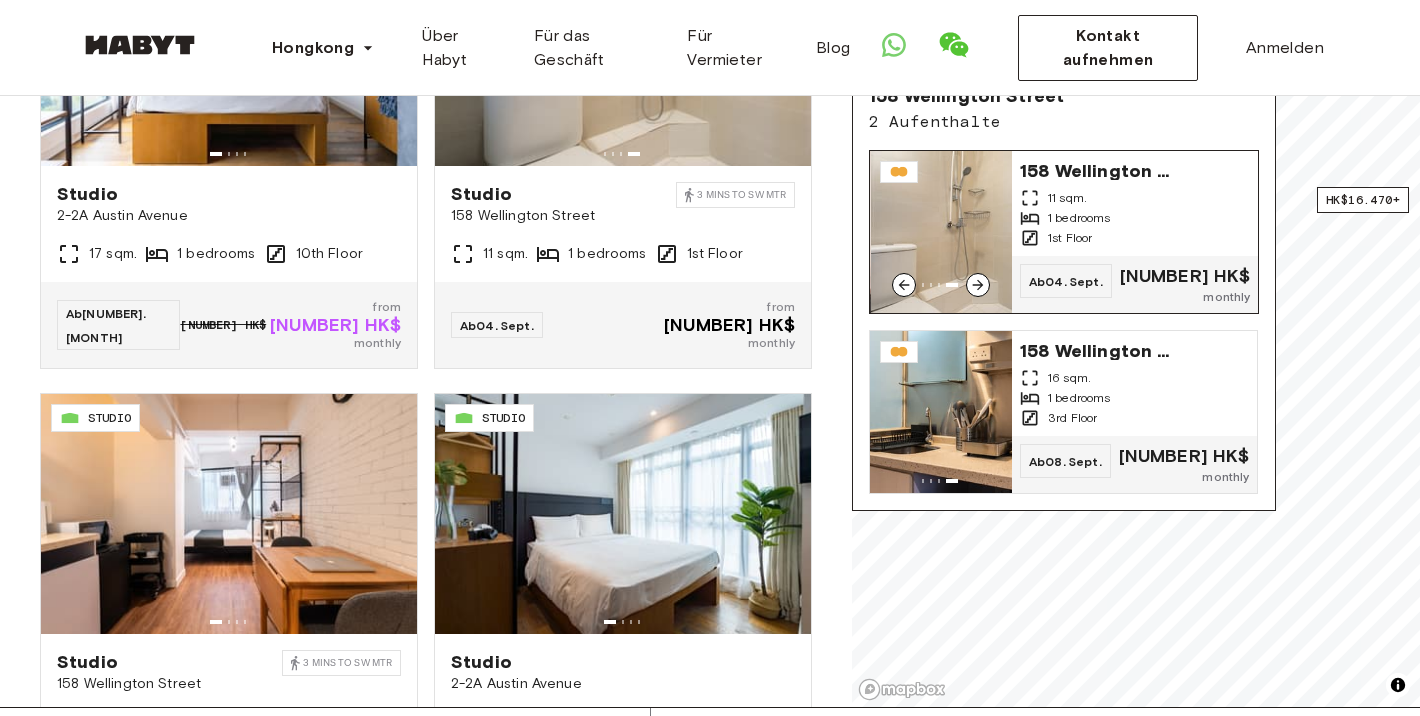 click 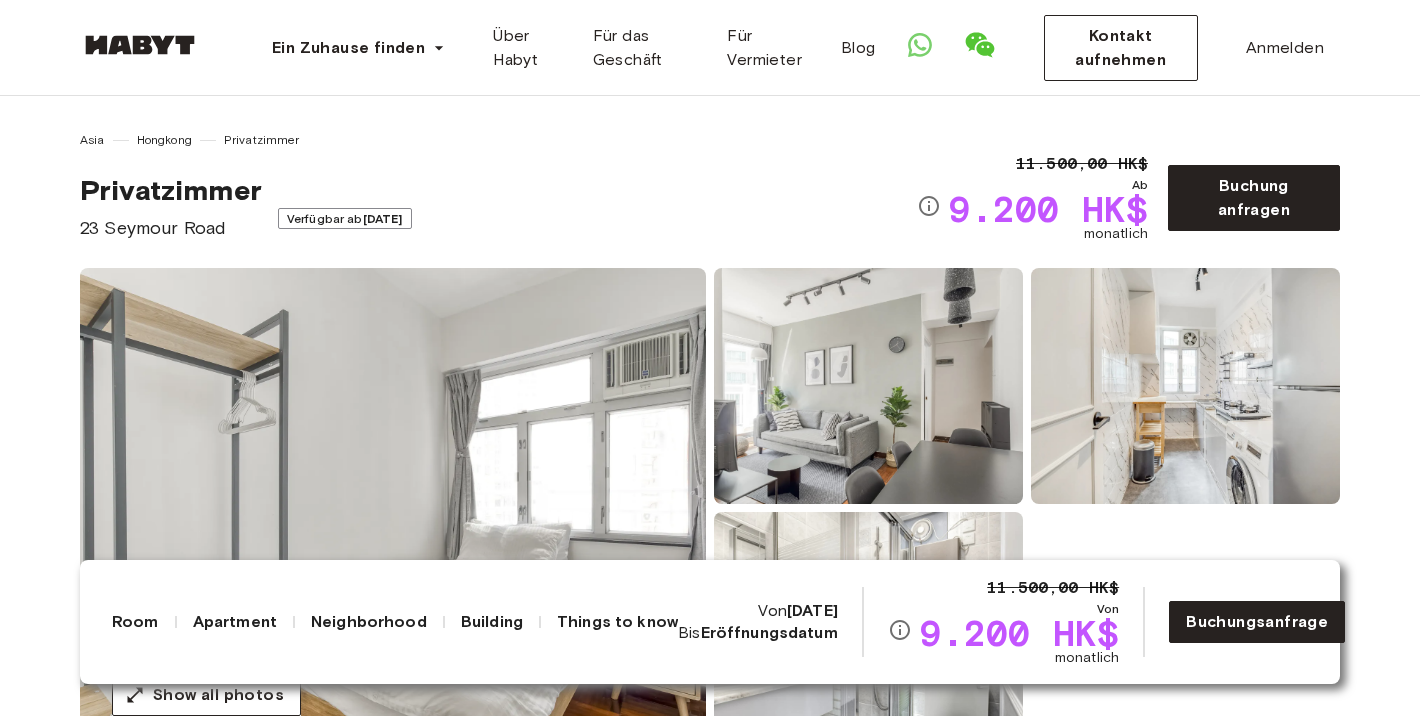 scroll, scrollTop: 0, scrollLeft: 0, axis: both 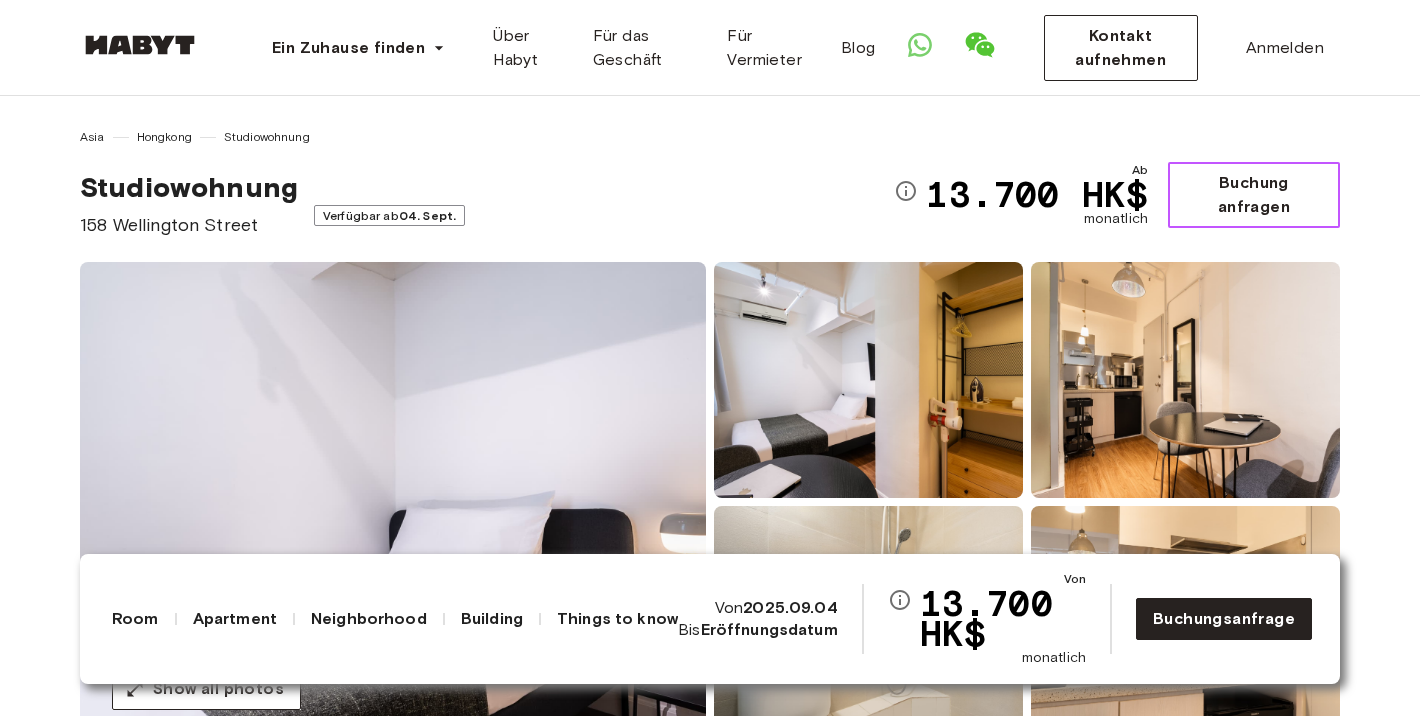 click on "Buchung anfragen" at bounding box center [1254, 195] 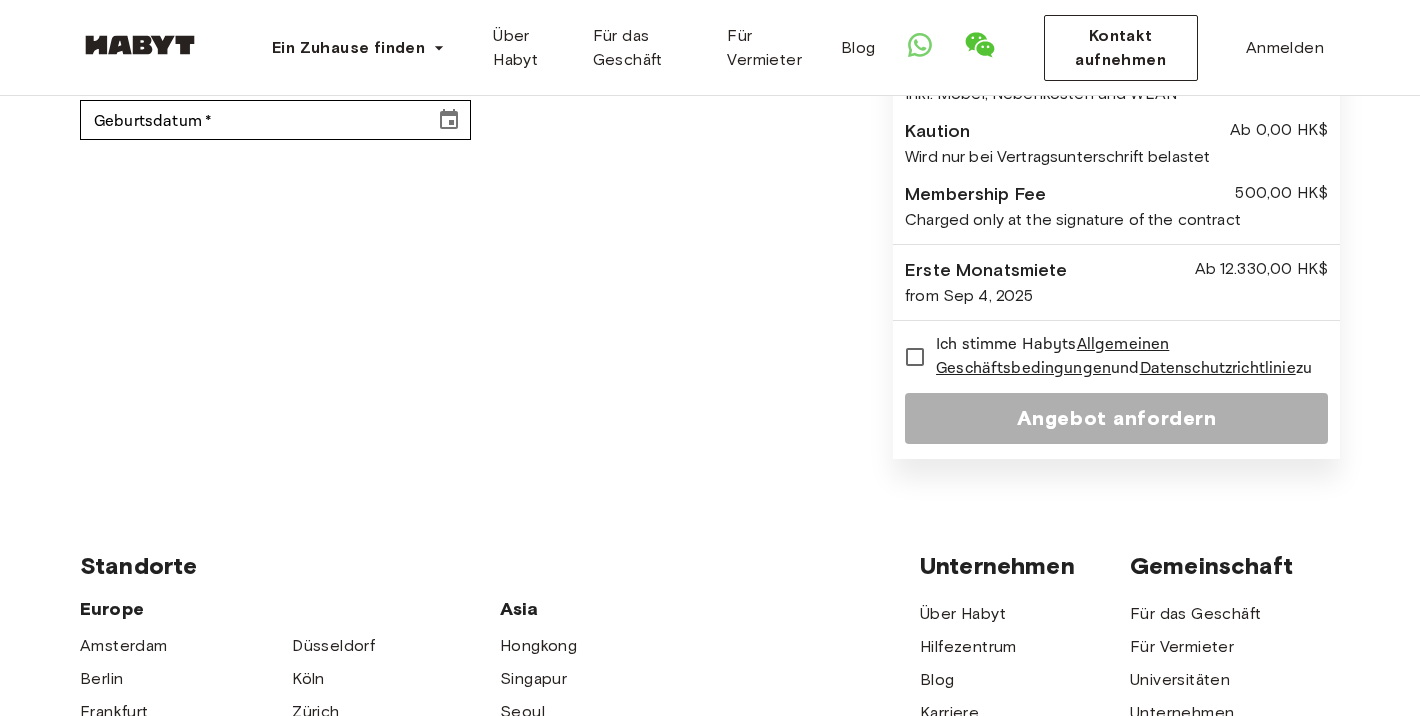 scroll, scrollTop: 32, scrollLeft: 0, axis: vertical 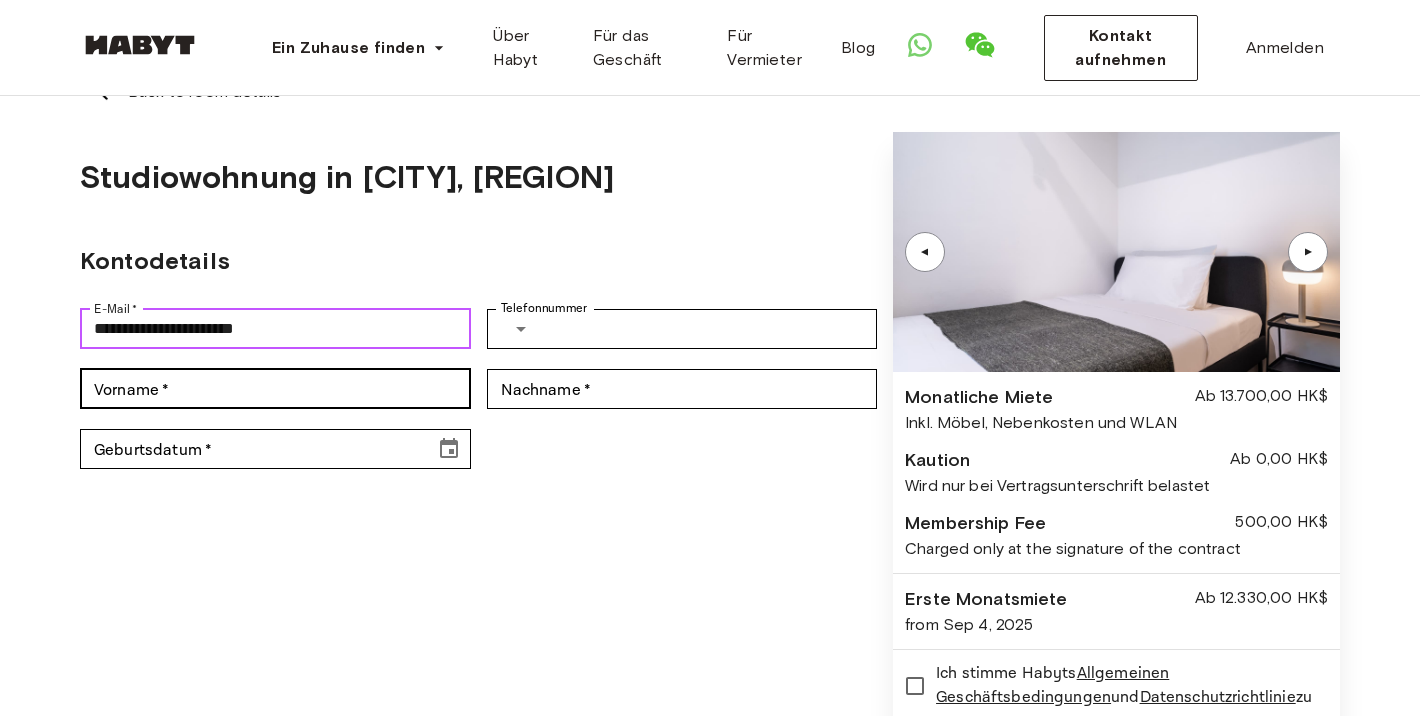 type on "**********" 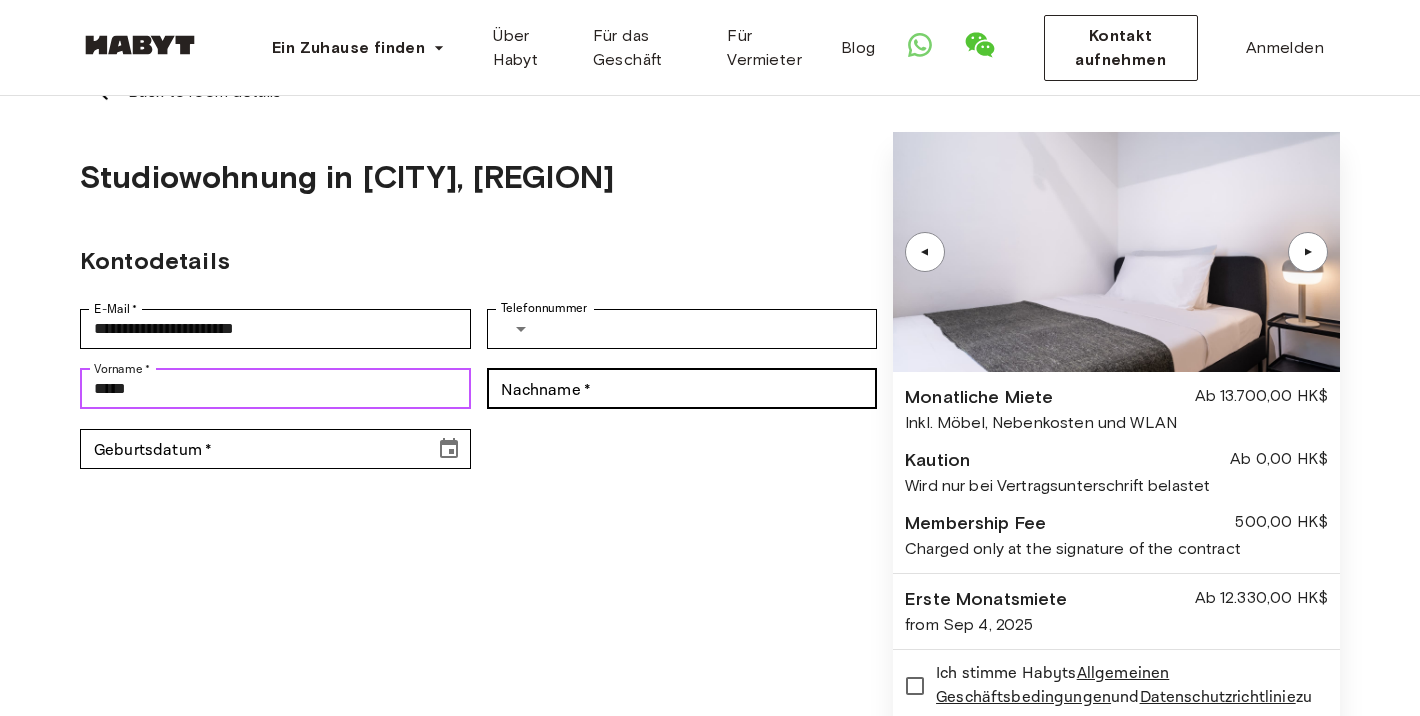 type on "*****" 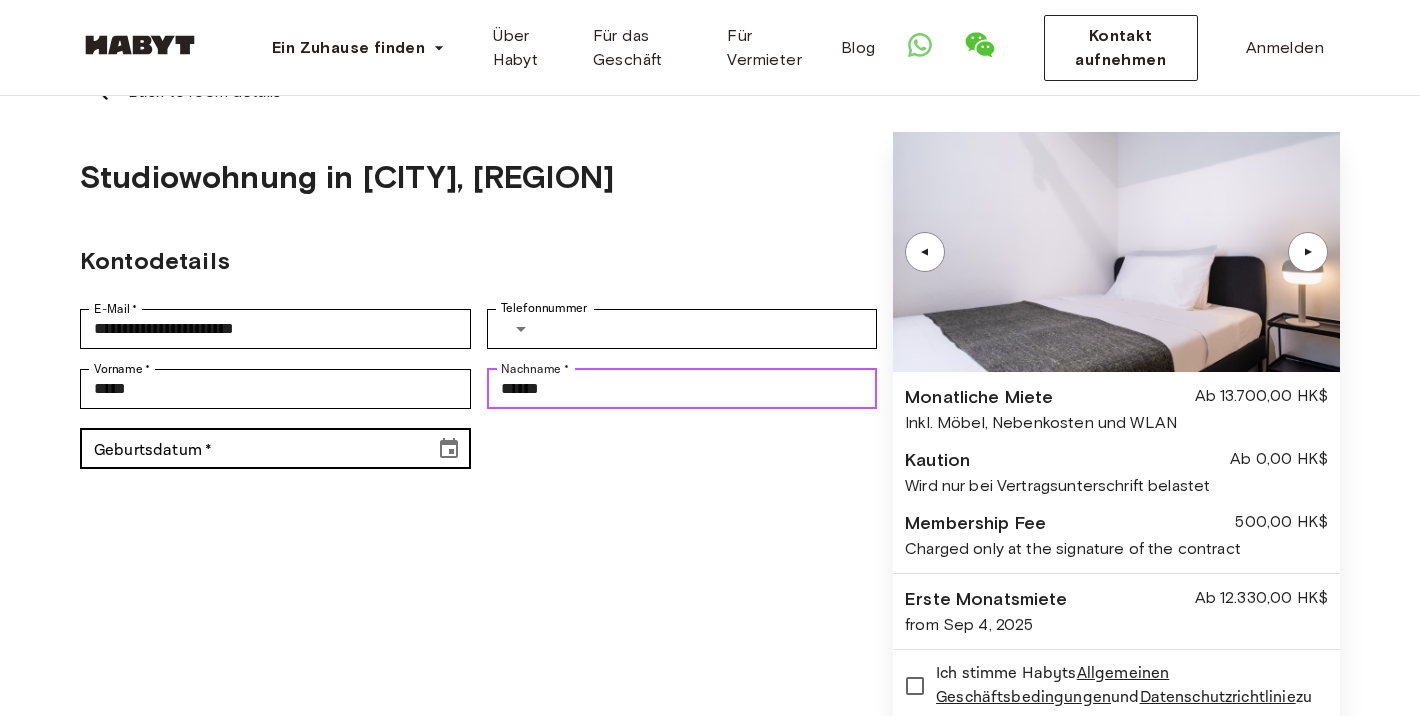 type on "******" 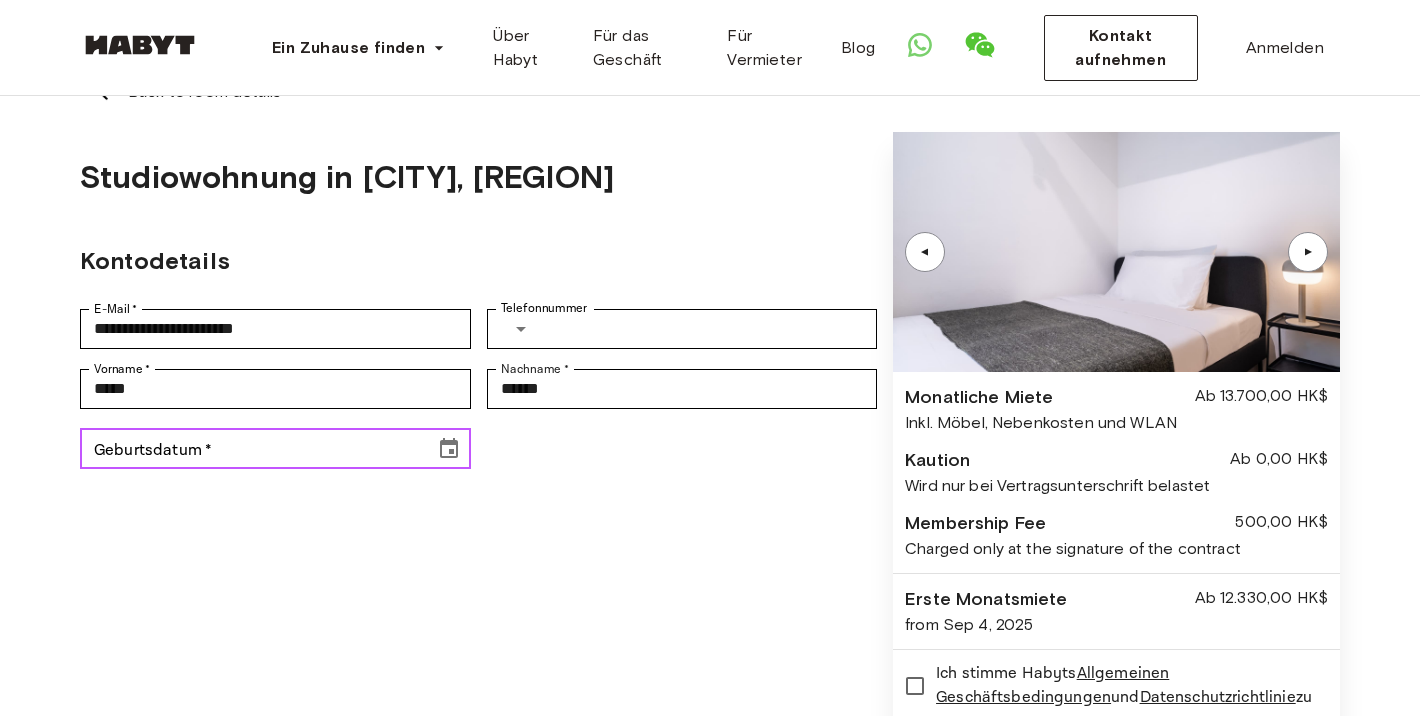 click on "Geburtsdatum   *" at bounding box center (250, 449) 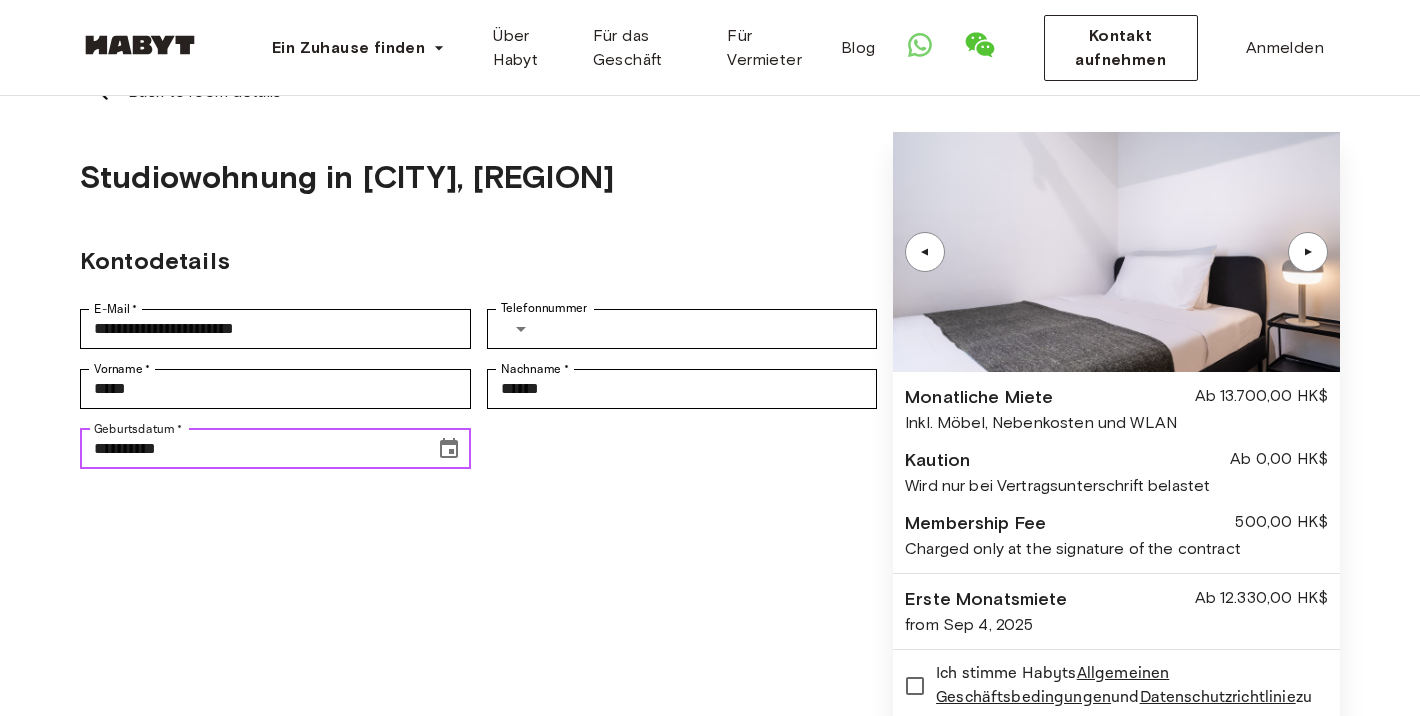 type on "**********" 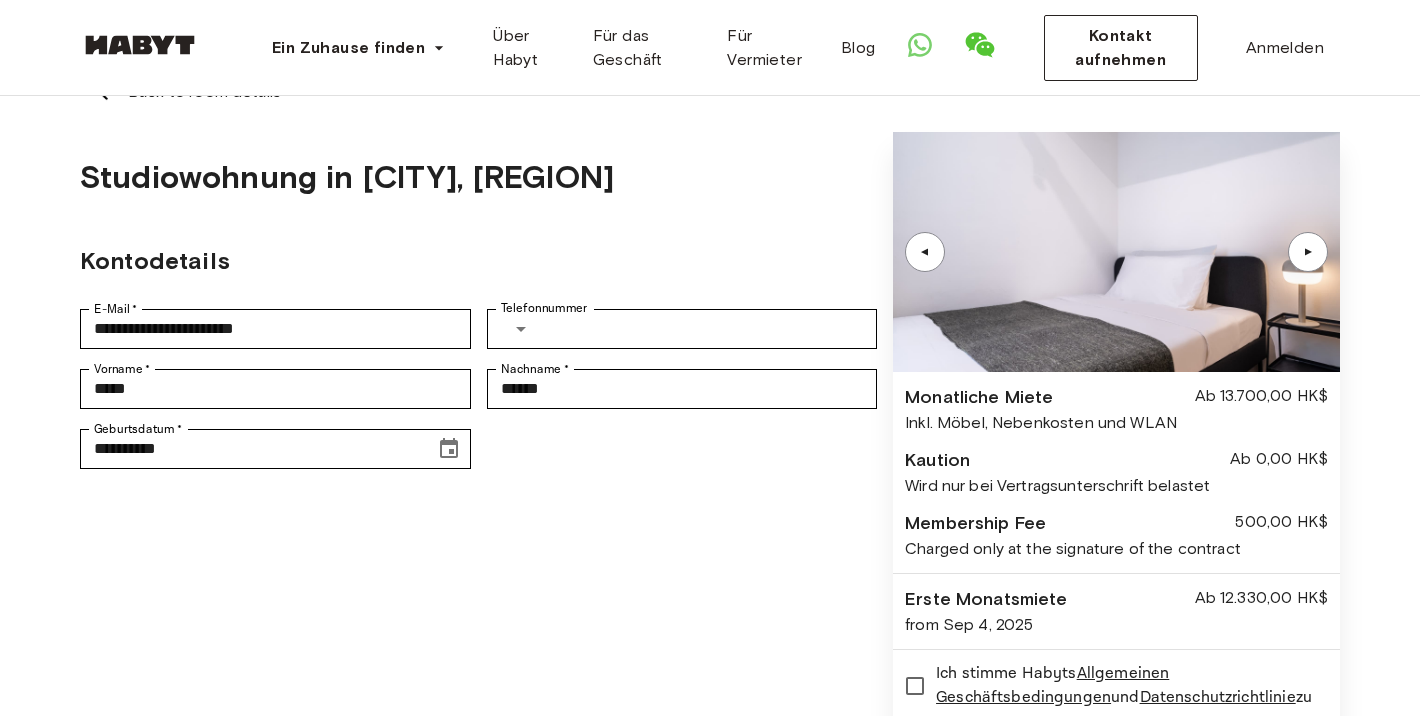 click on "Studiowohnung in [CITY], [REGION] Kontodetails E-Mail [EMAIL] E-Mail Telefonnummer [PHONE] Telefonnummer Vorname [NAME] Vorname Nachname [NAME] Nachname Geburtsdatum [DATE] Geburtsdatum" at bounding box center (478, 460) 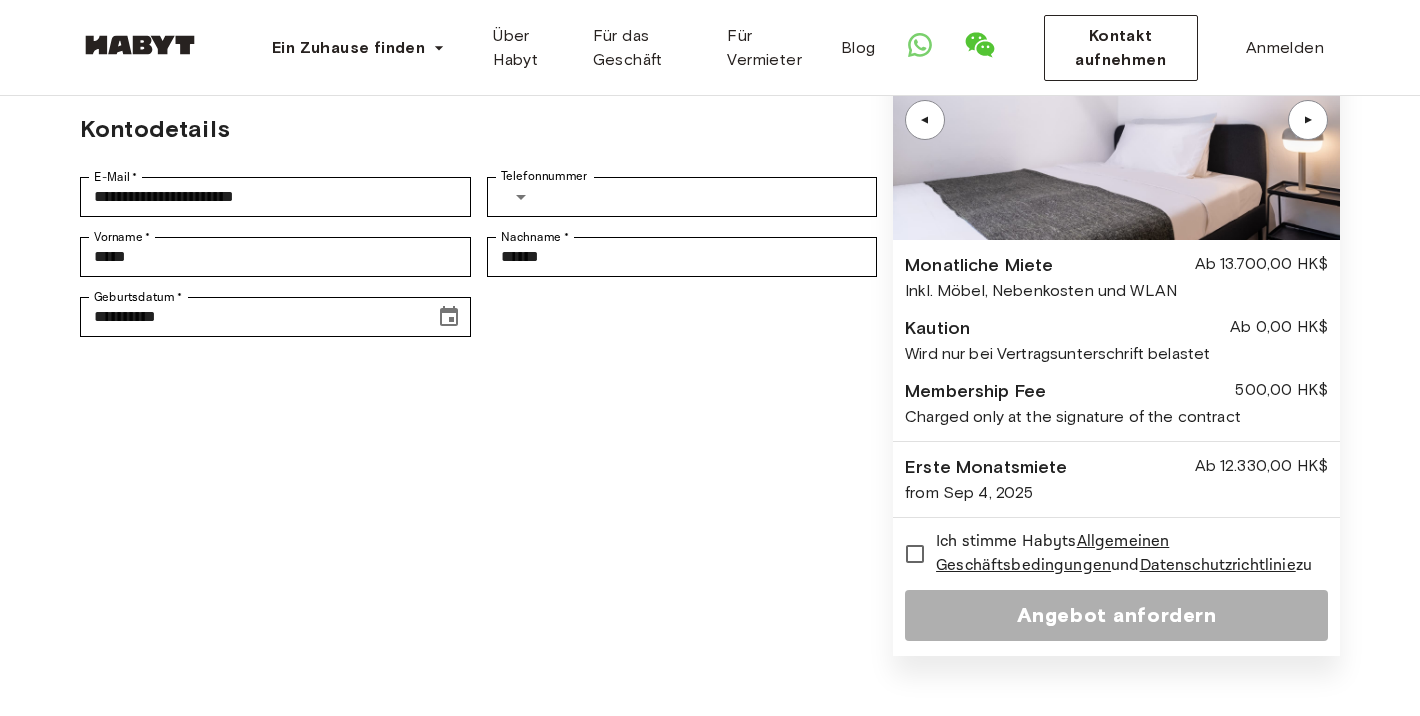 scroll, scrollTop: 172, scrollLeft: 0, axis: vertical 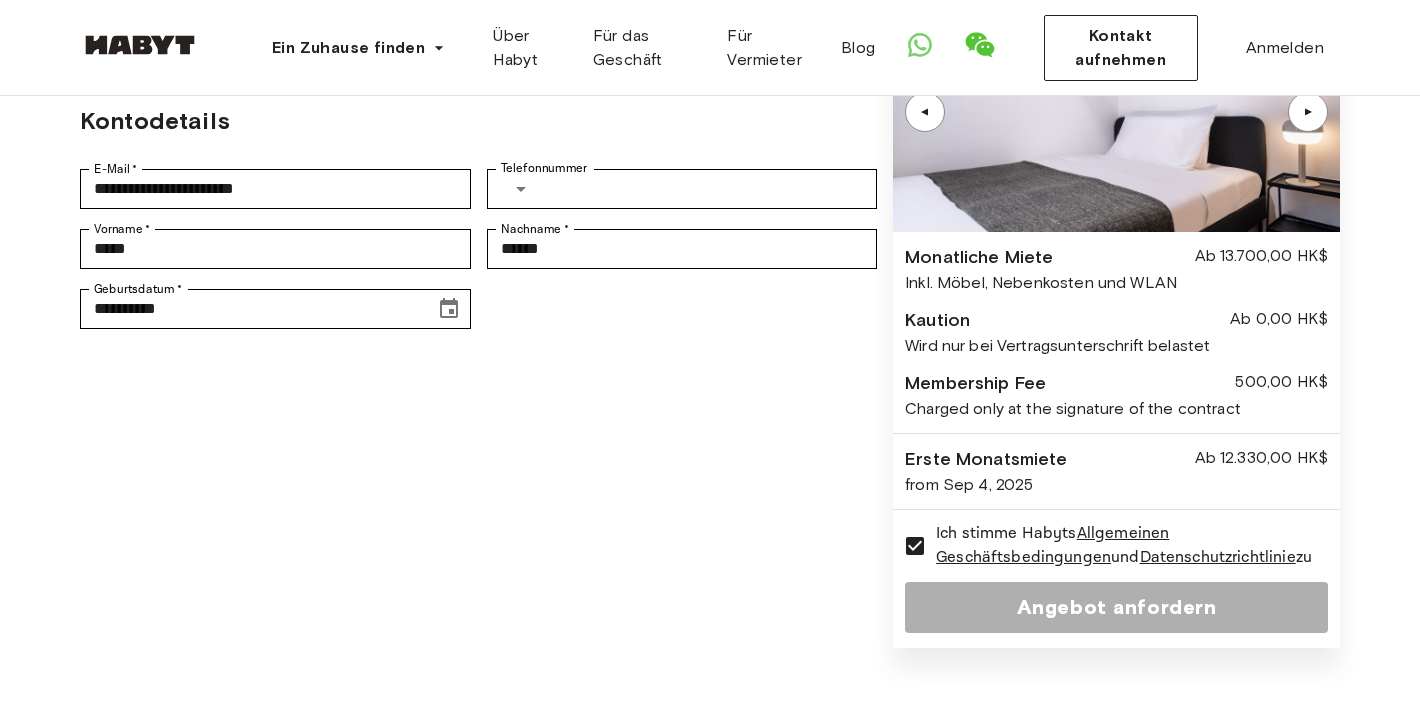 click on "Angebot anfordern" at bounding box center (1116, 607) 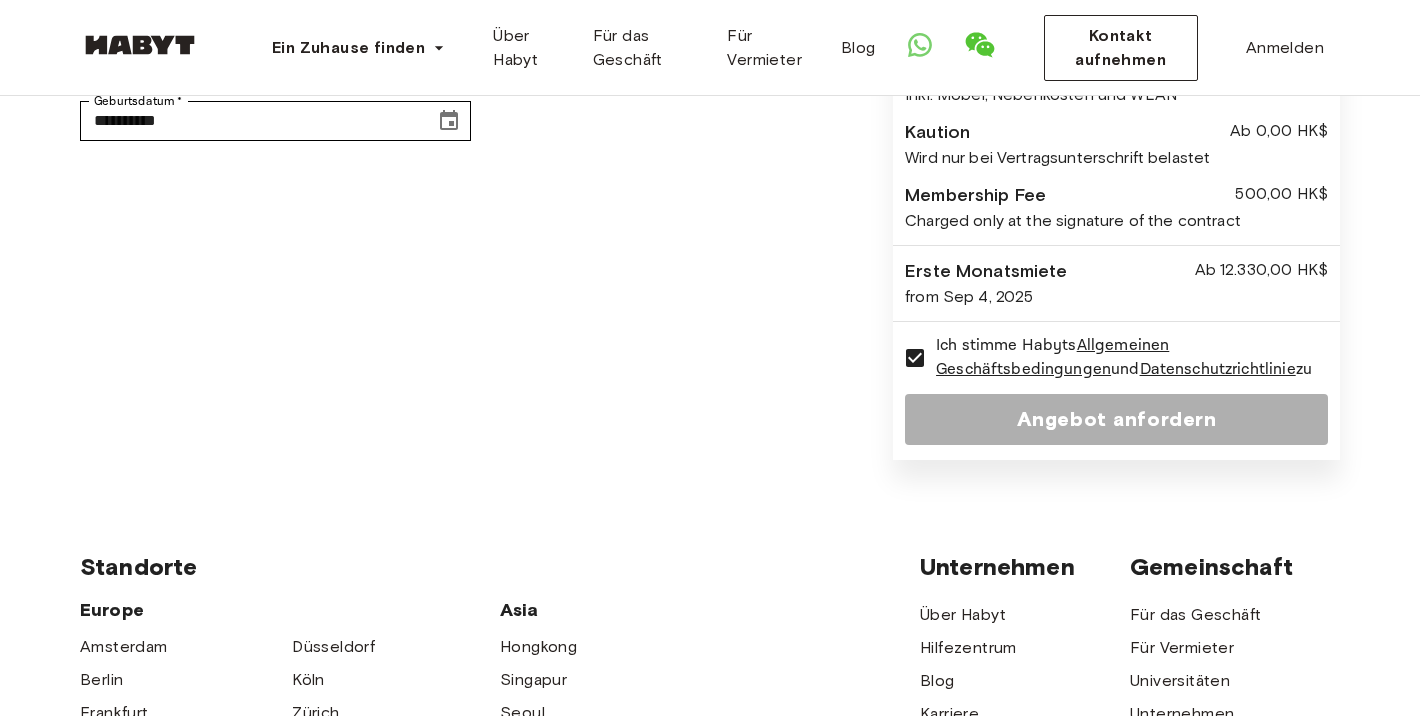 scroll, scrollTop: 94, scrollLeft: 0, axis: vertical 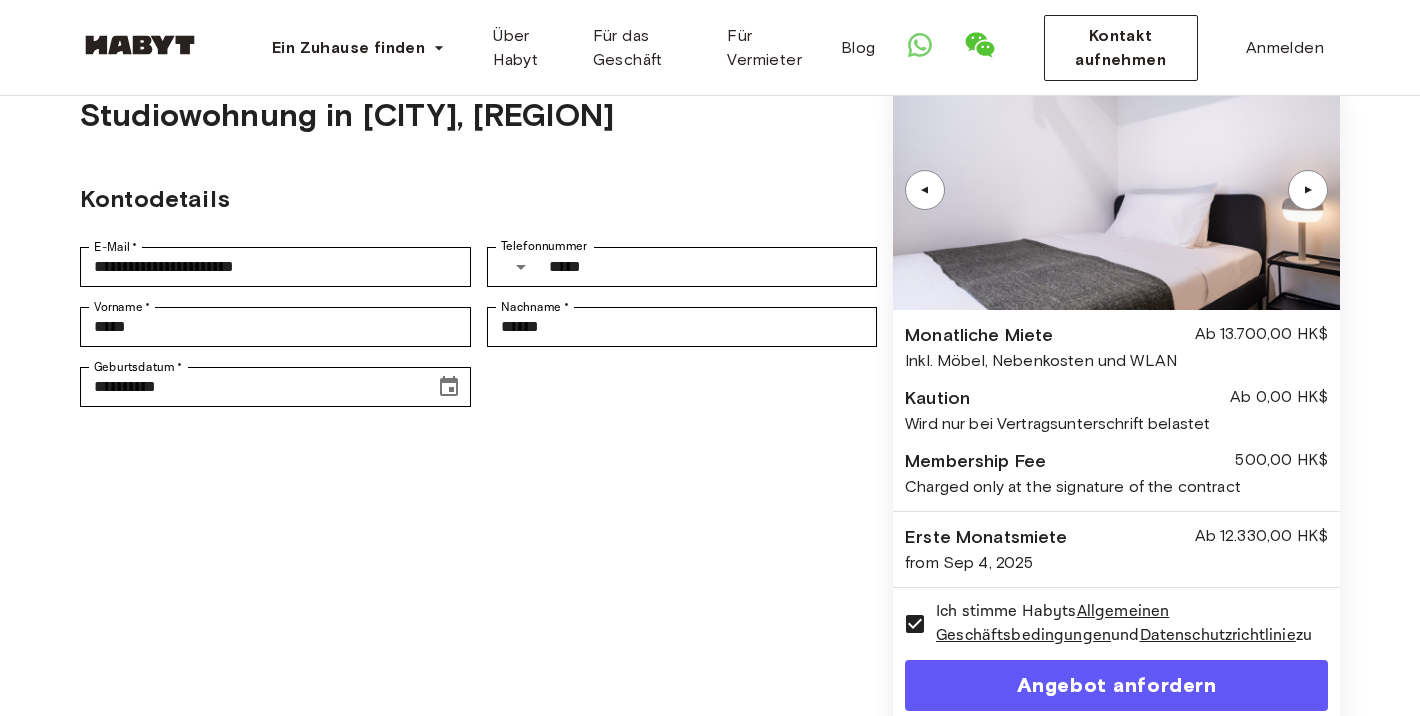 click on "Studiowohnung in [CITY], [REGION] Kontodetails E-Mail [EMAIL] E-Mail Telefonnummer [PHONE] Telefonnummer Vorname [NAME] Vorname Nachname [NAME] Nachname Geburtsdatum [DATE] Geburtsdatum" at bounding box center [478, 398] 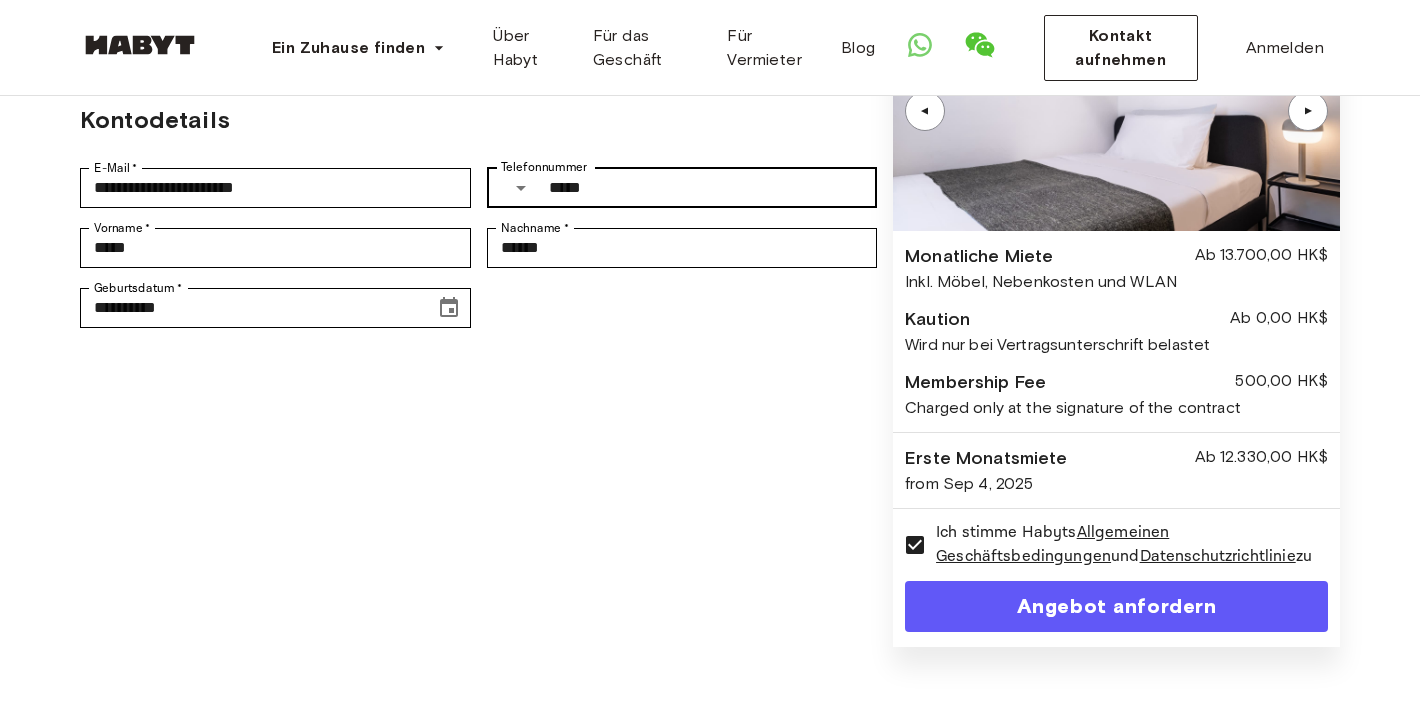 scroll, scrollTop: 163, scrollLeft: 0, axis: vertical 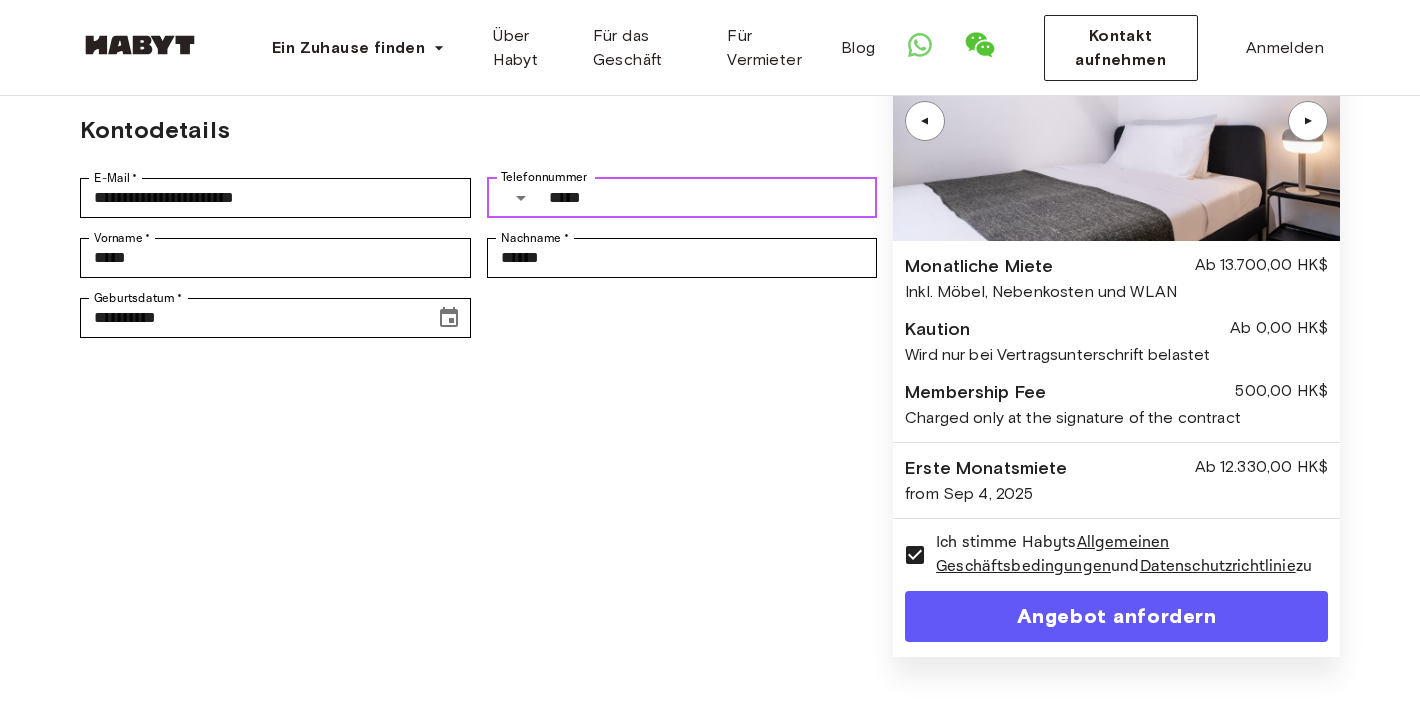click on "*****" at bounding box center (713, 198) 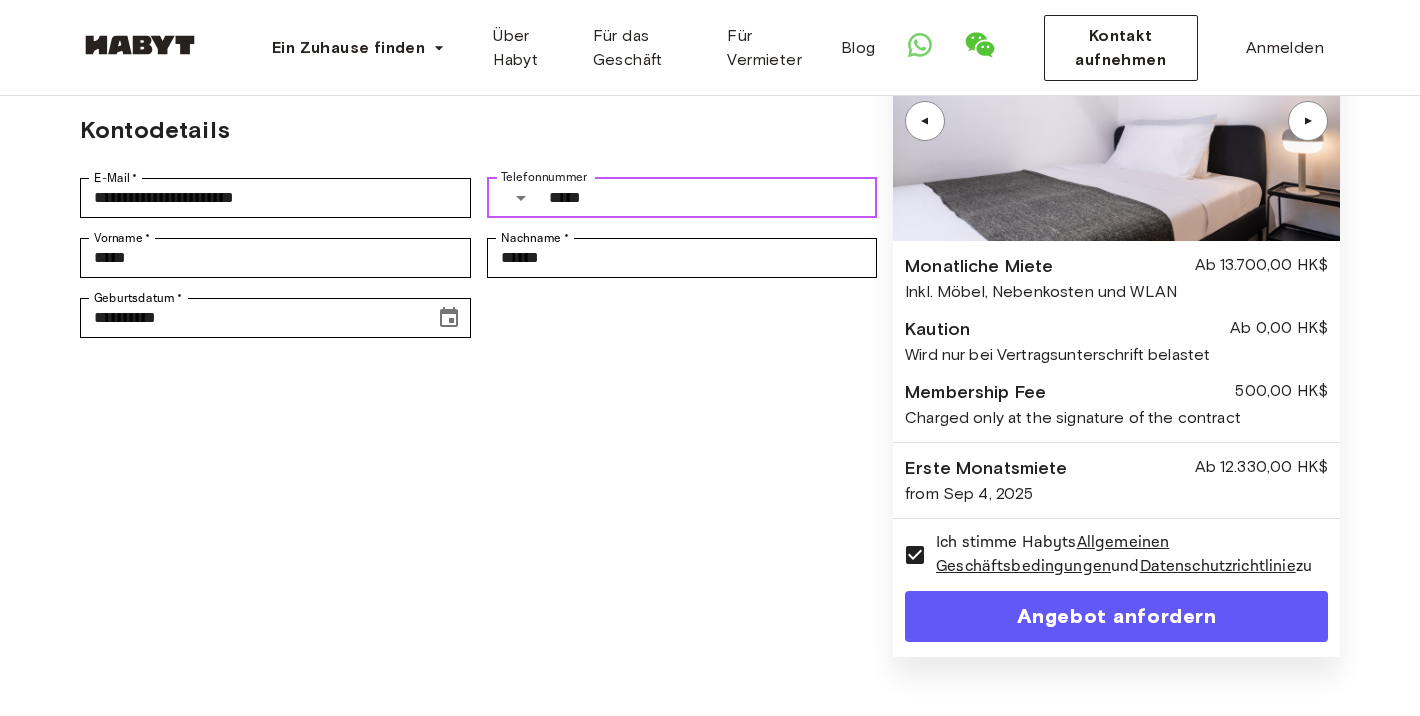 click on "*****" at bounding box center (713, 198) 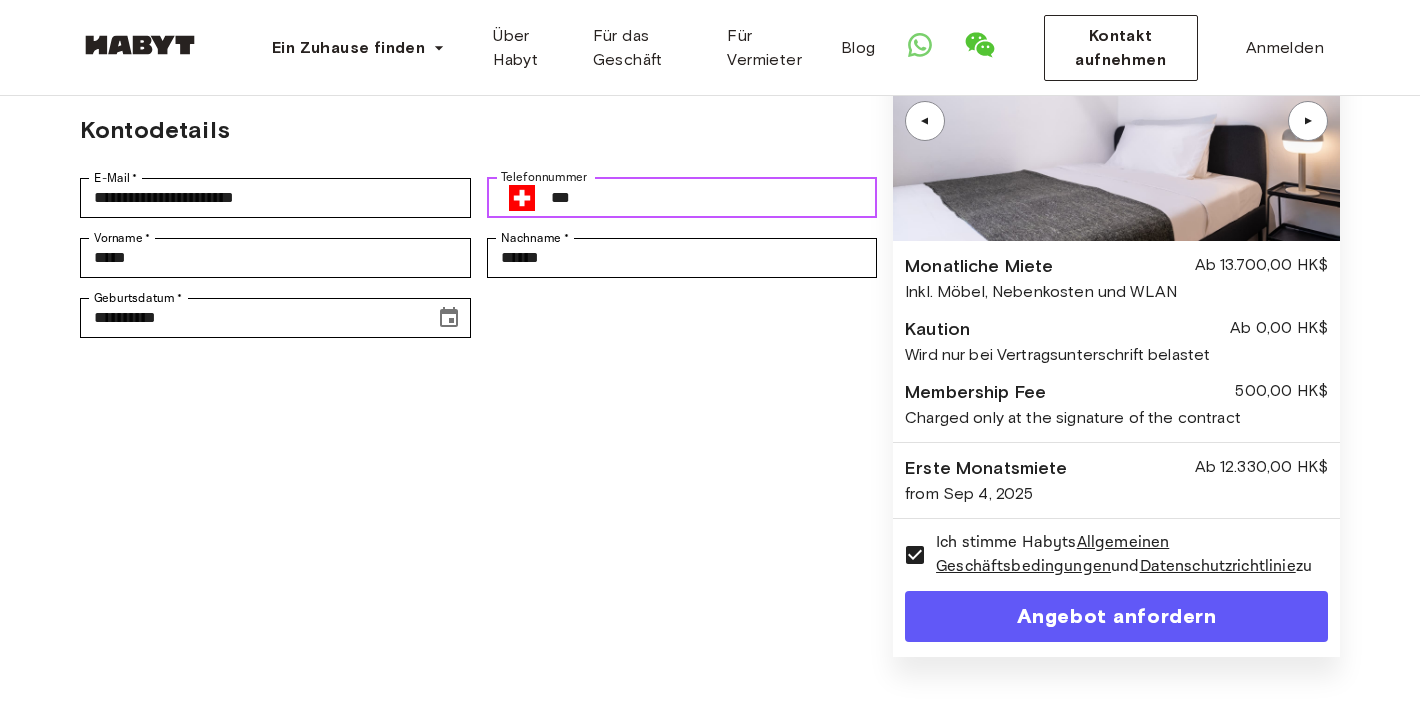 click on "***" at bounding box center [714, 198] 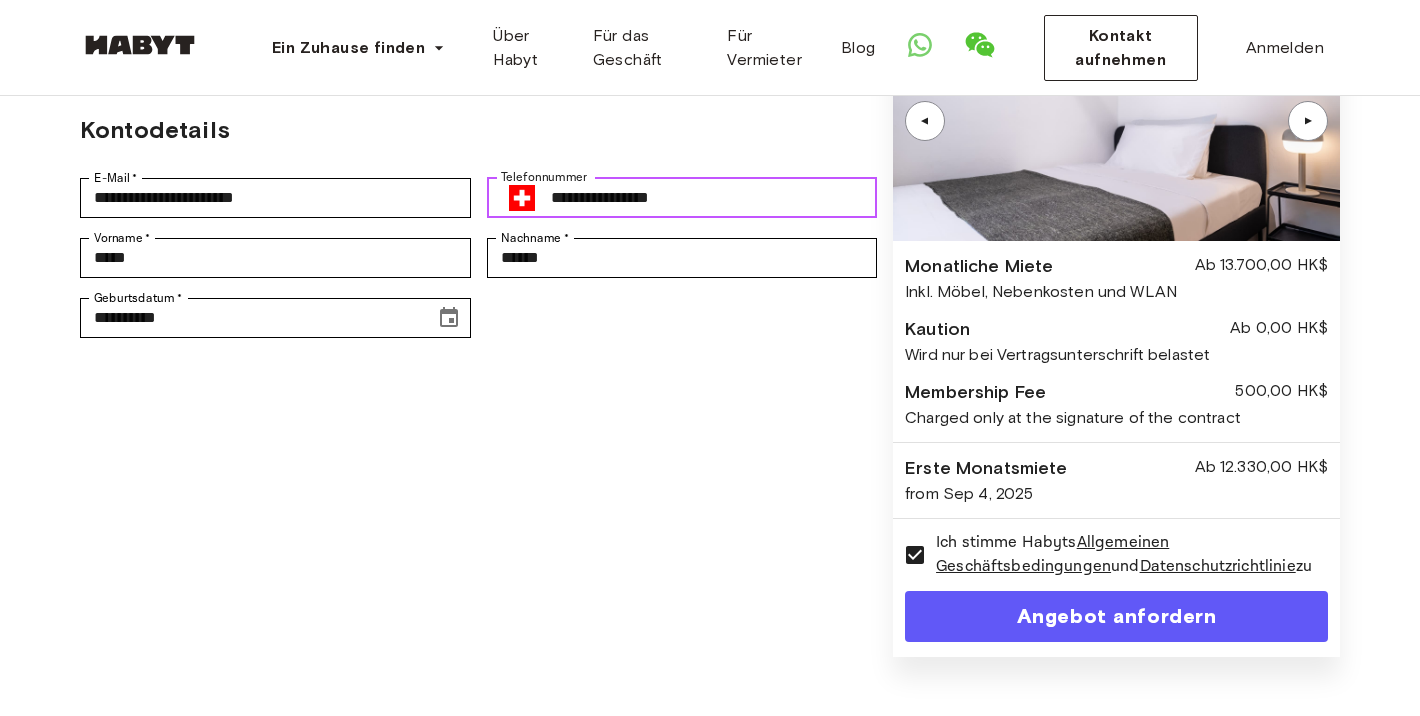 type on "**********" 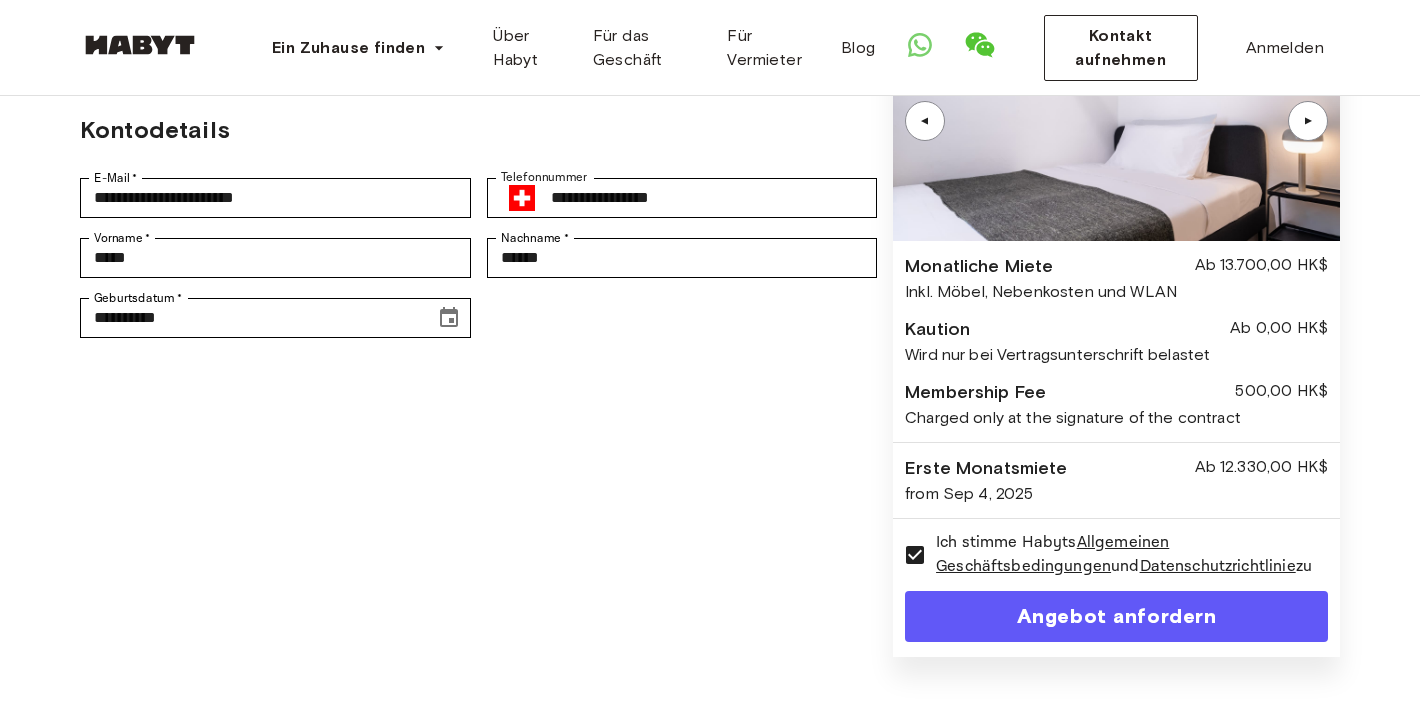 click on "Angebot anfordern" at bounding box center (1116, 616) 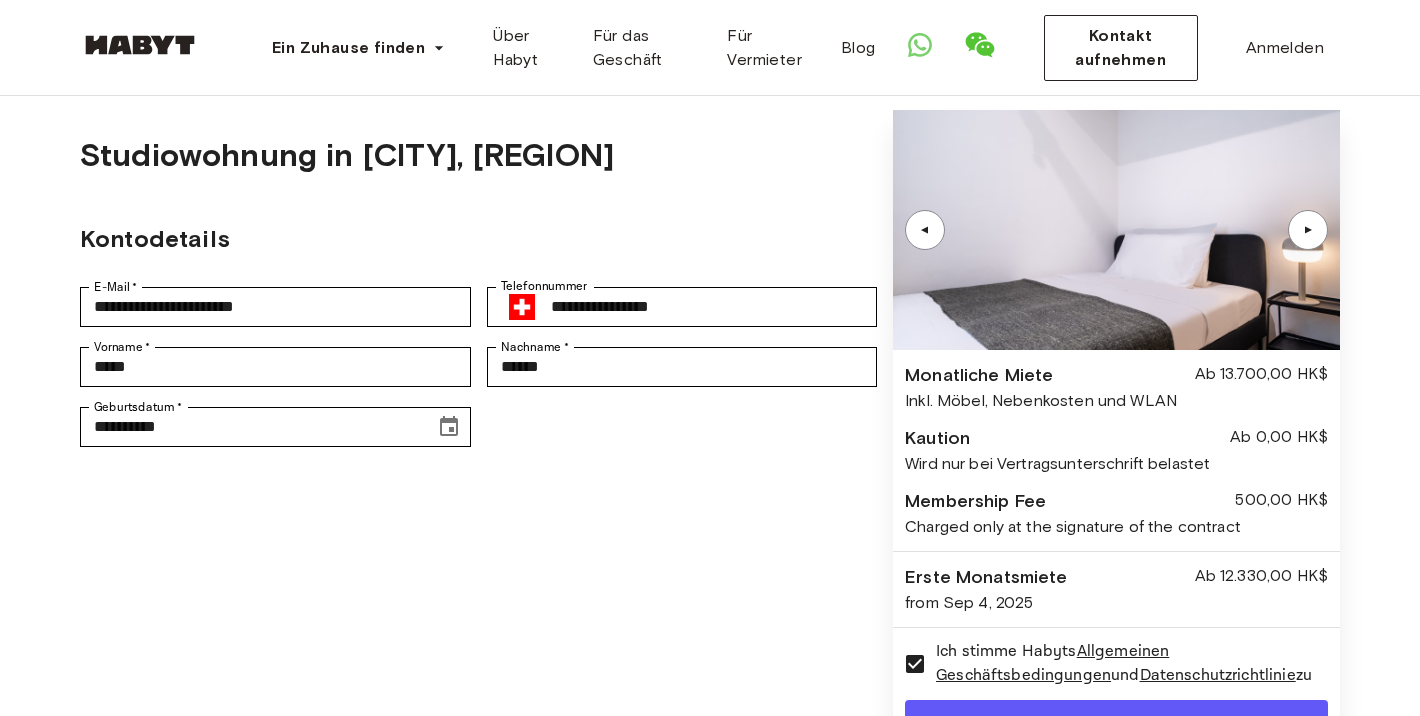 scroll, scrollTop: 50, scrollLeft: 0, axis: vertical 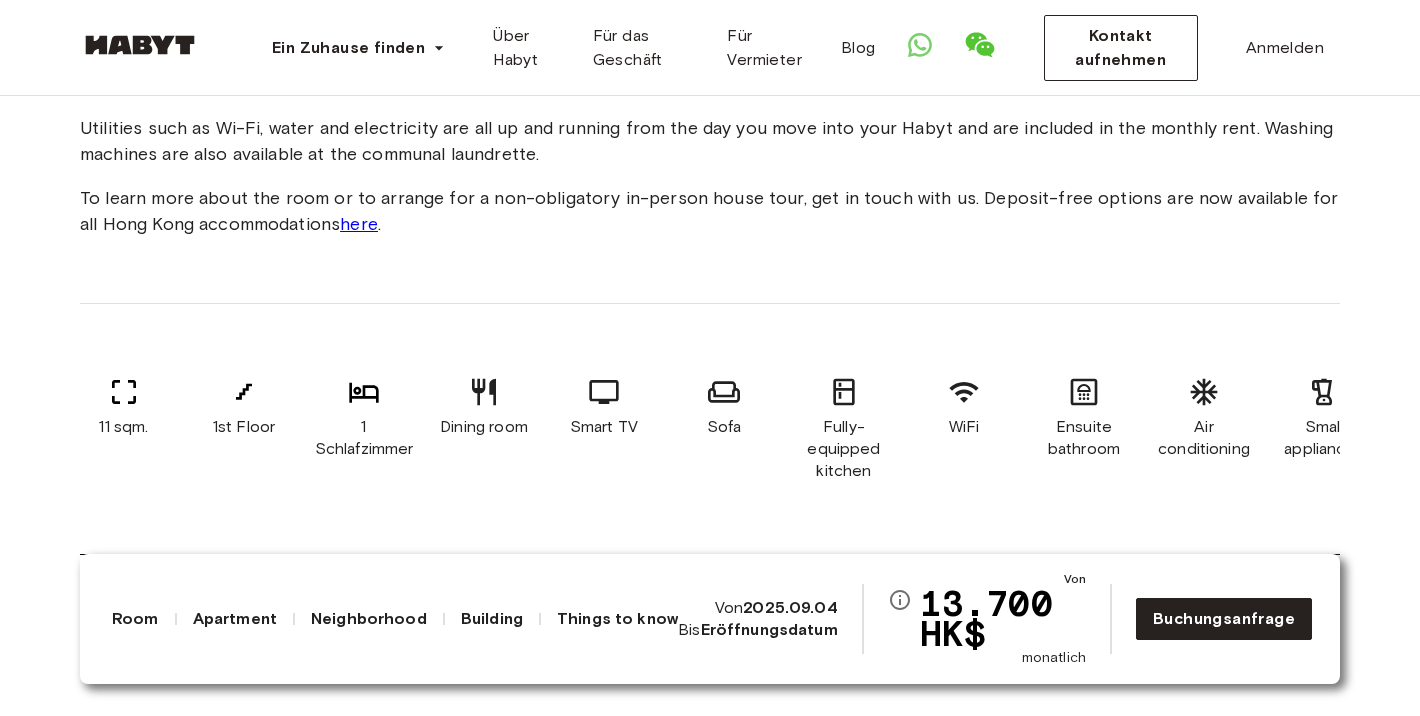 click on "here" at bounding box center [359, 224] 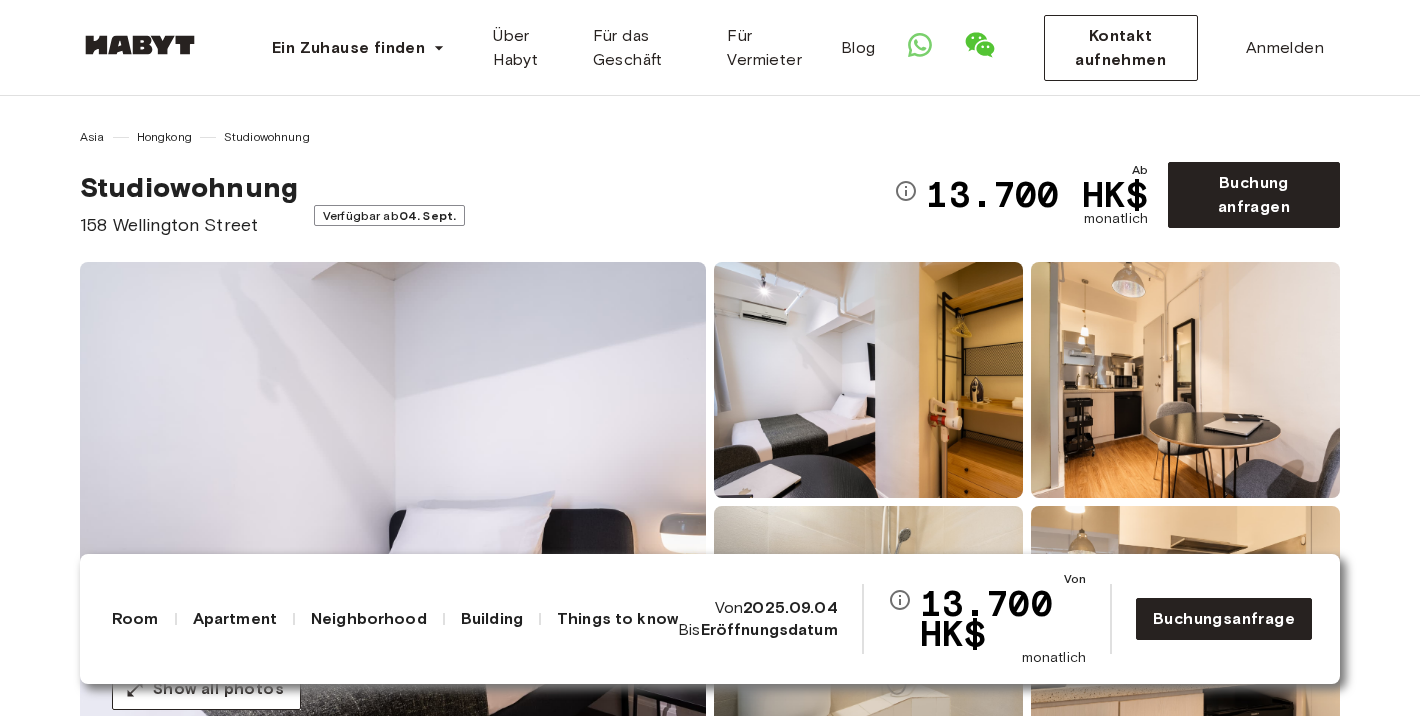 scroll, scrollTop: 0, scrollLeft: 0, axis: both 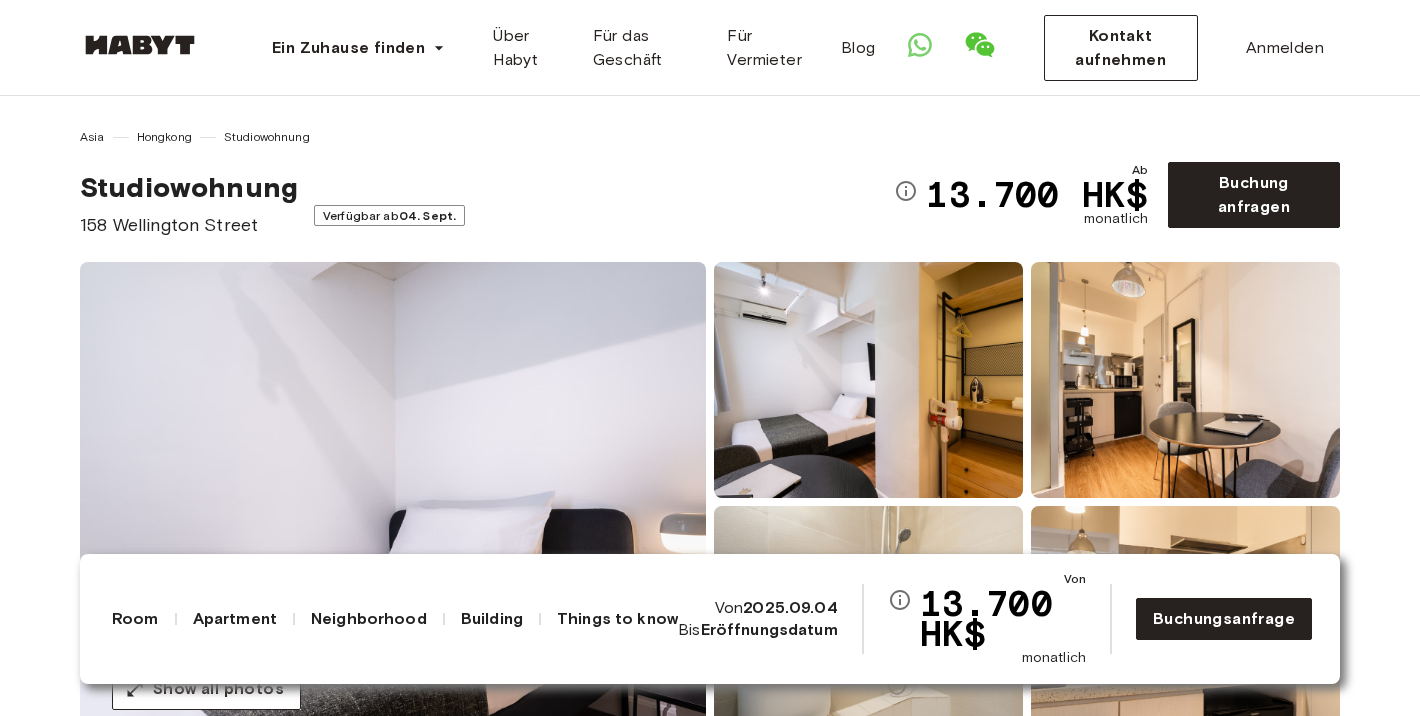 click at bounding box center [140, 45] 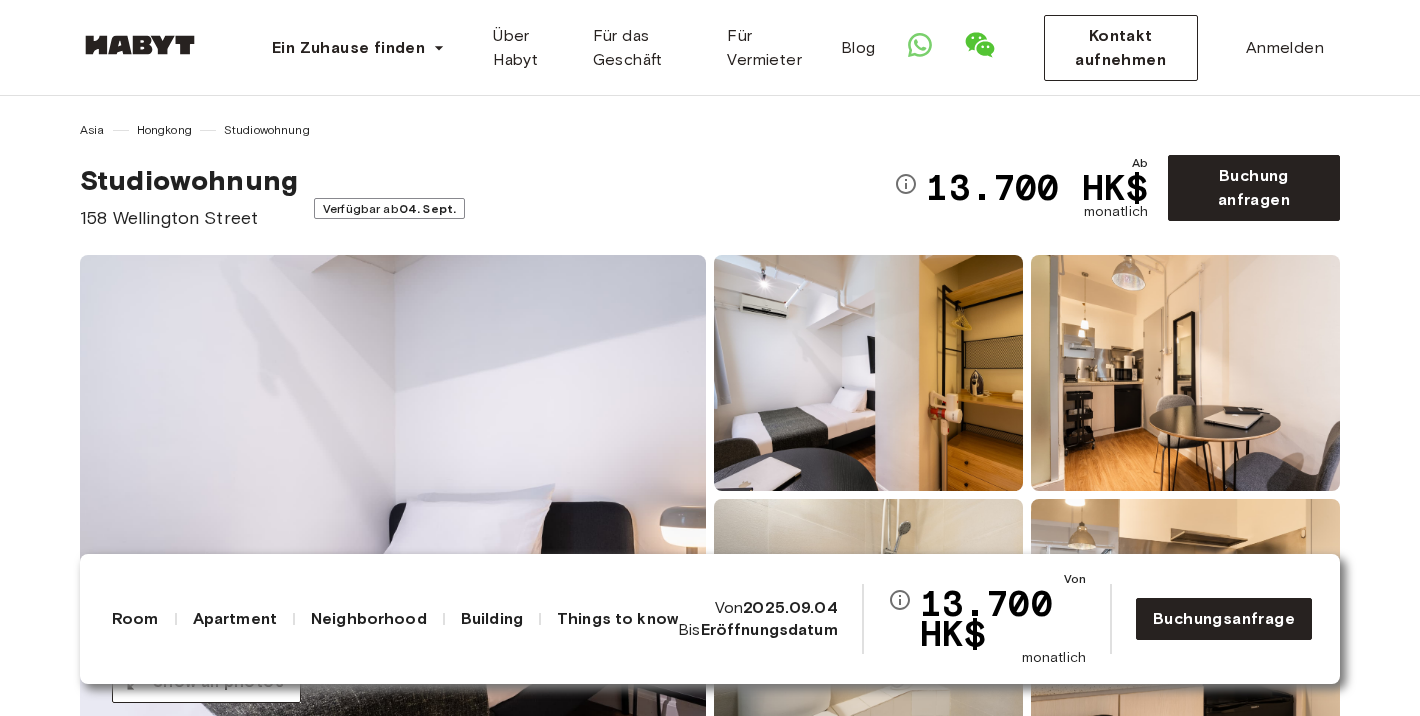 scroll, scrollTop: 12, scrollLeft: 0, axis: vertical 